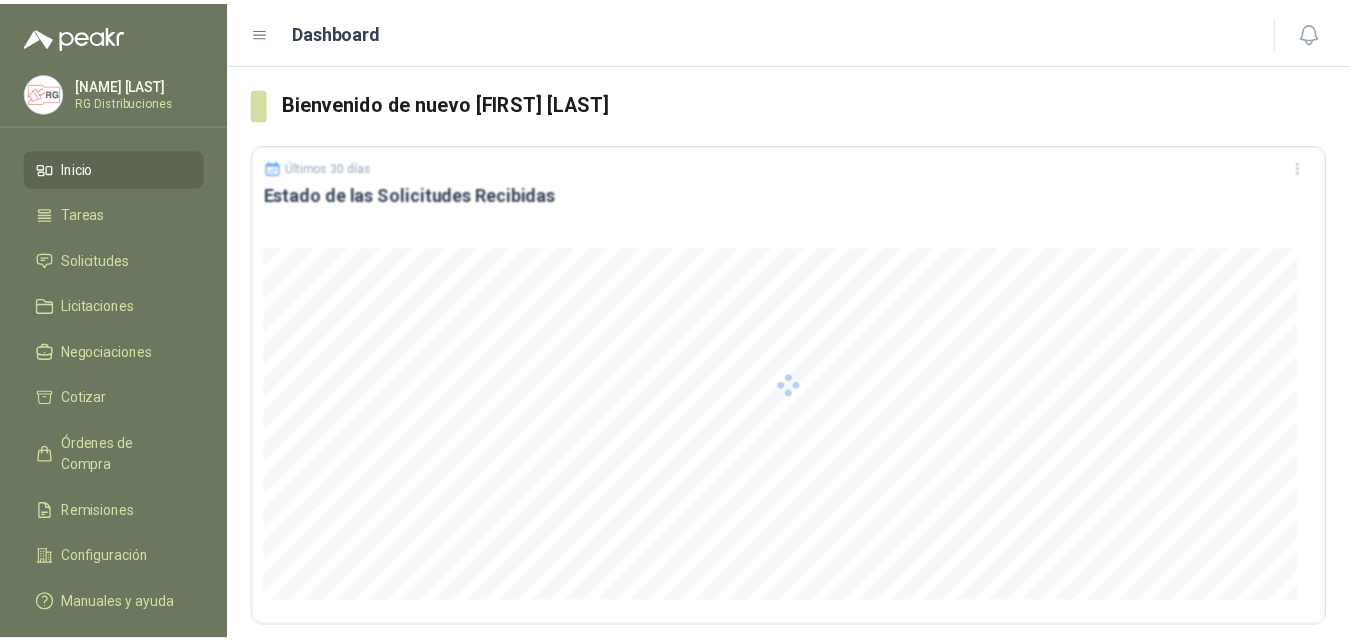 scroll, scrollTop: 0, scrollLeft: 0, axis: both 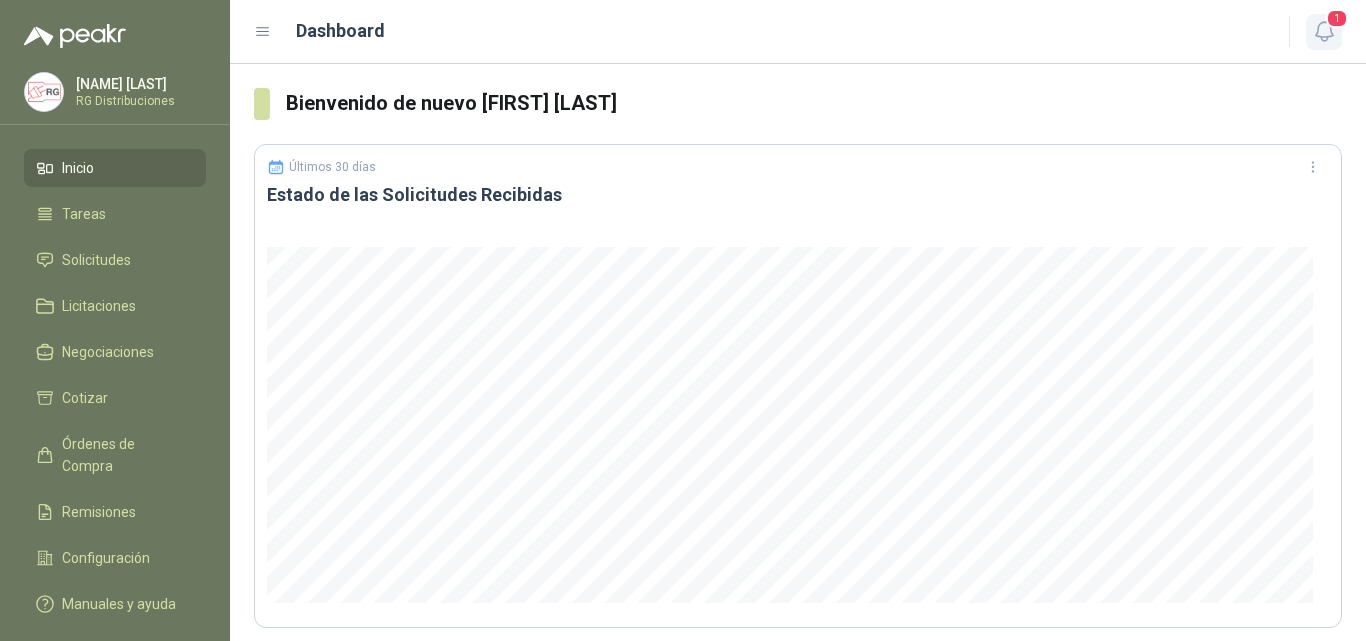 click on "1" at bounding box center [1337, 18] 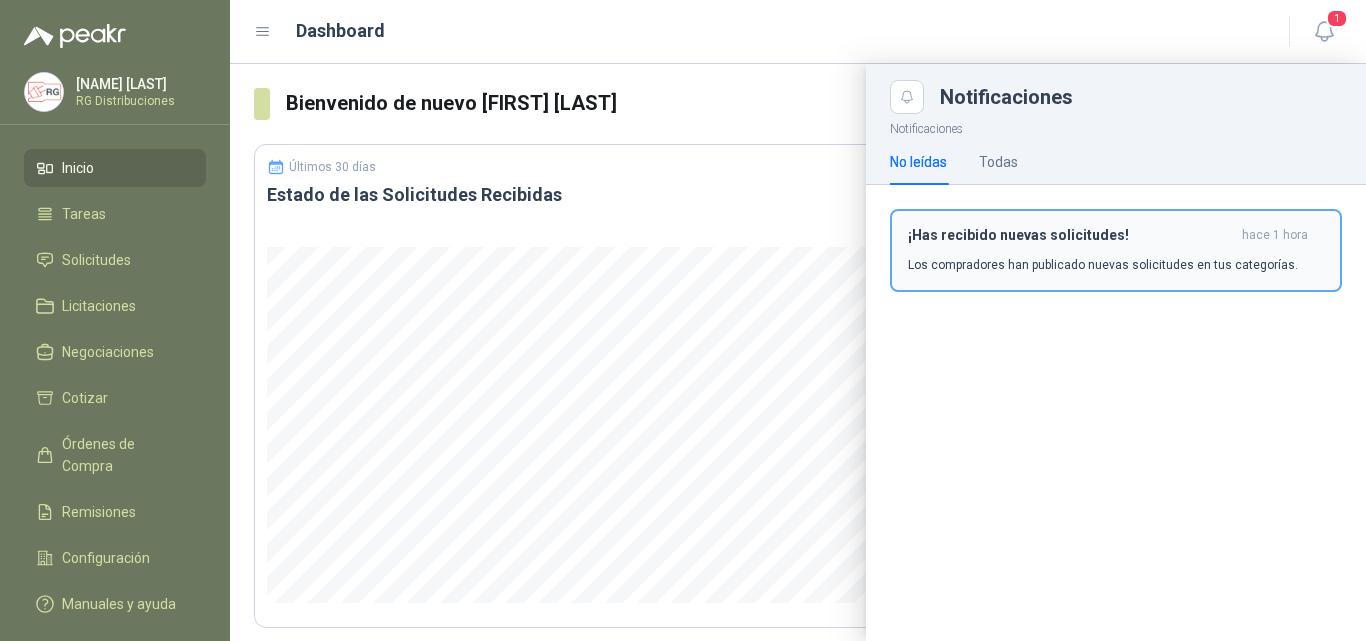 click on "¡Has recibido nuevas solicitudes! hace 1 hora   Los compradores han publicado nuevas solicitudes en tus categorías." at bounding box center (1116, 250) 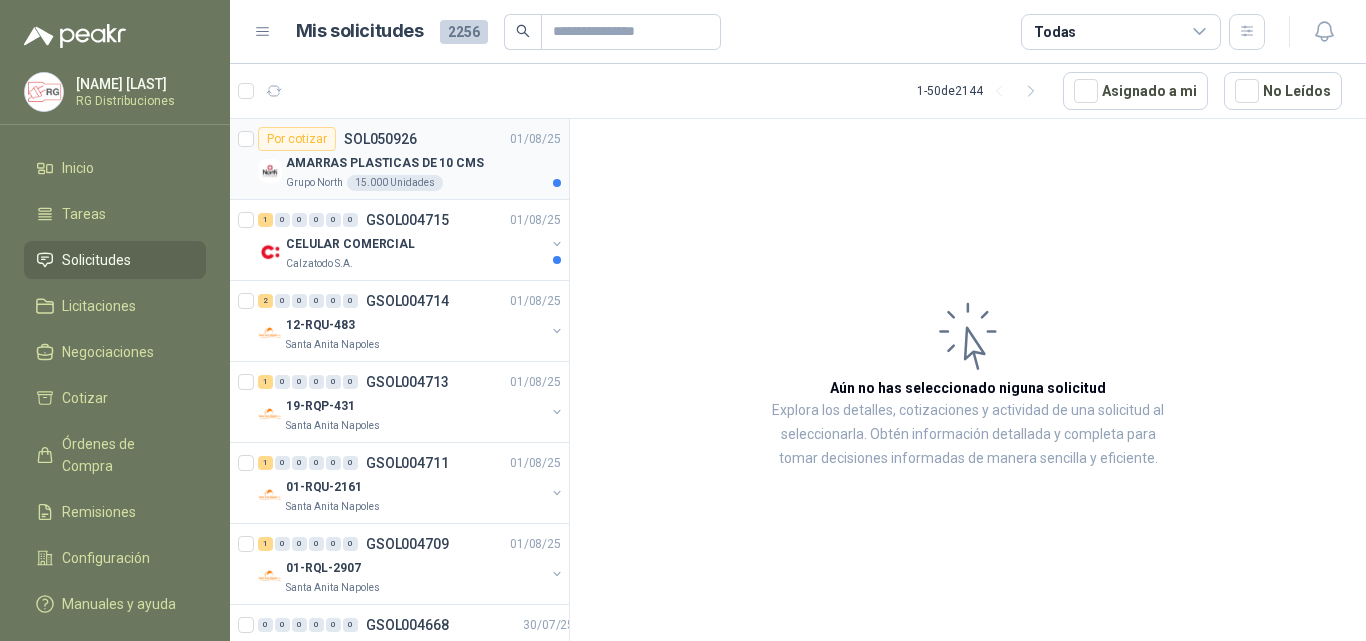 click on "AMARRAS PLASTICAS DE 10 CMS" at bounding box center [385, 163] 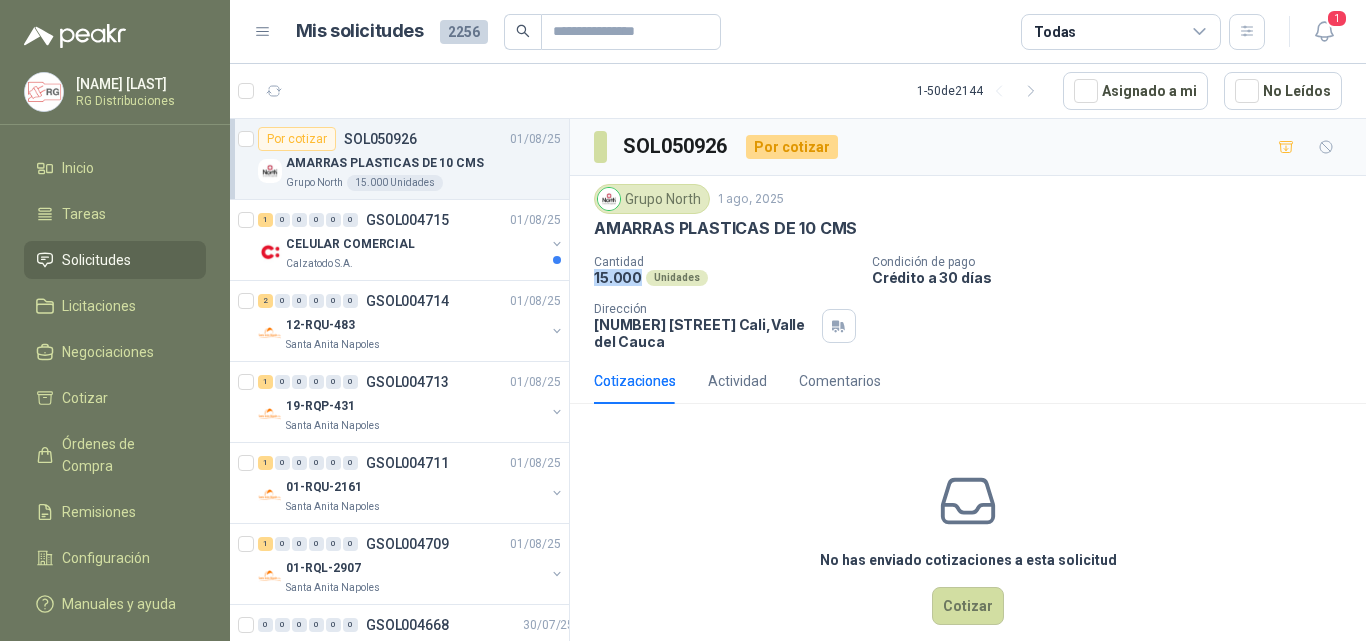 drag, startPoint x: 596, startPoint y: 279, endPoint x: 638, endPoint y: 280, distance: 42.0119 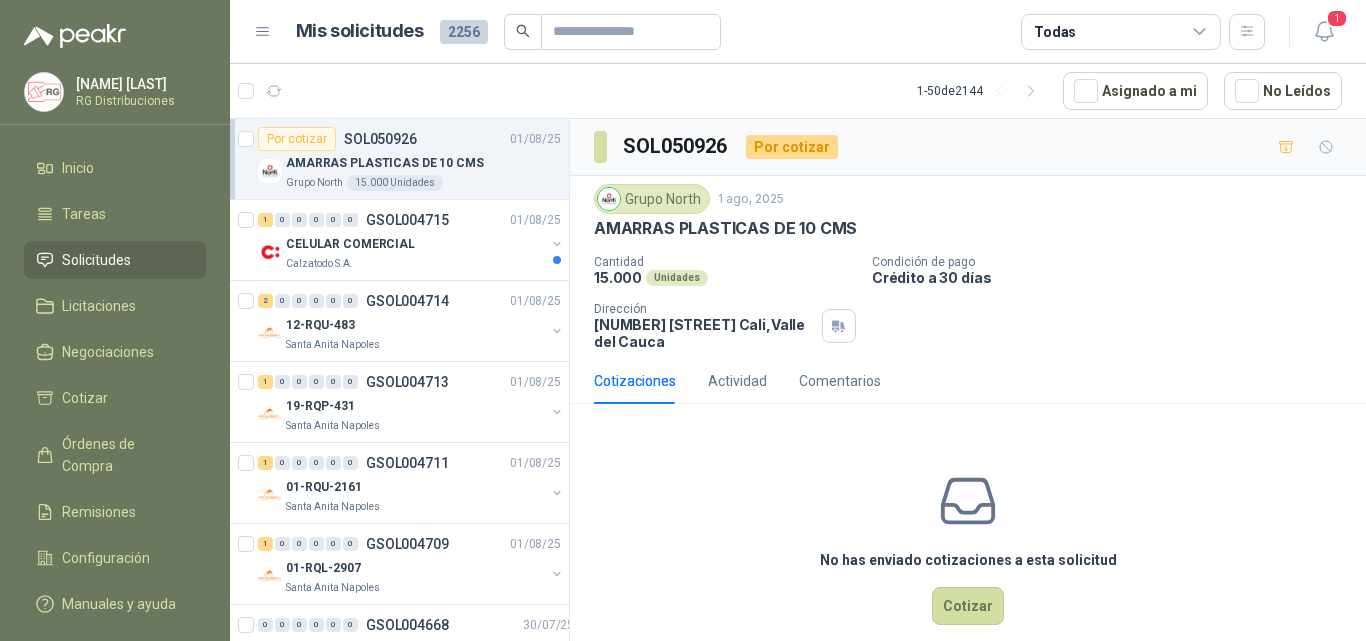 click on "Cantidad 15.000   Unidades Condición de pago Crédito a 30 días Dirección [NUMBER] [STREET]   [CITY] ,  [STATE]" at bounding box center [968, 302] 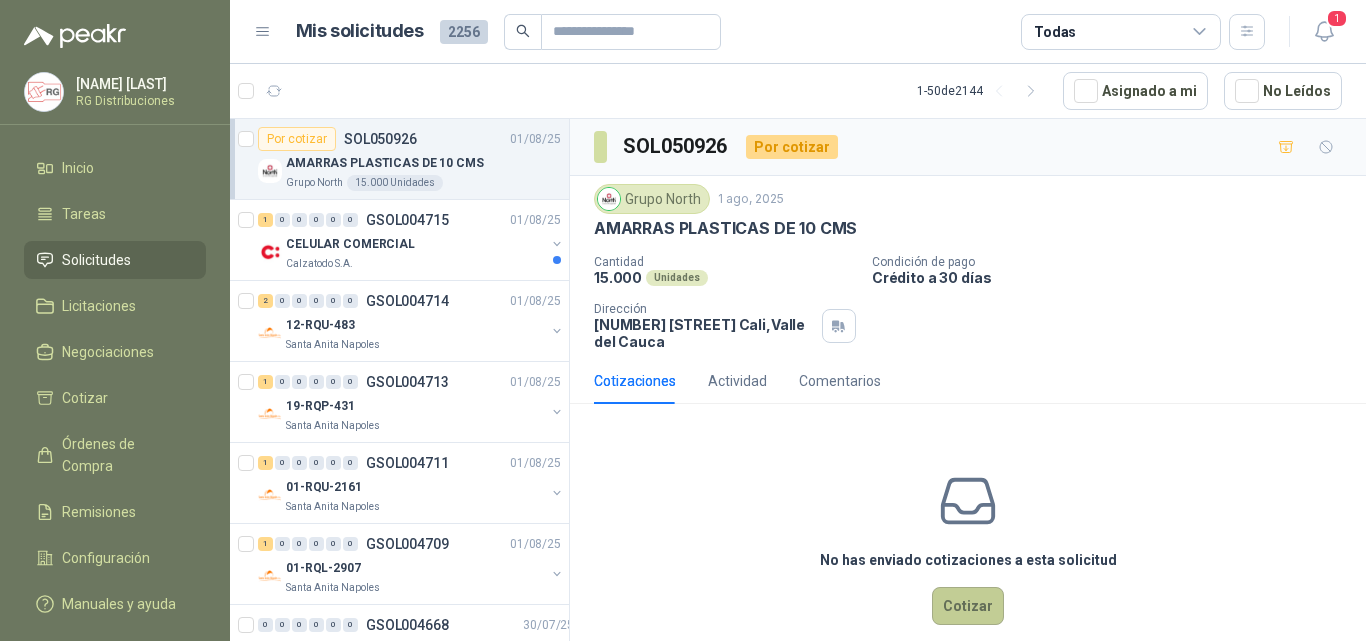 click on "Cotizar" at bounding box center (968, 606) 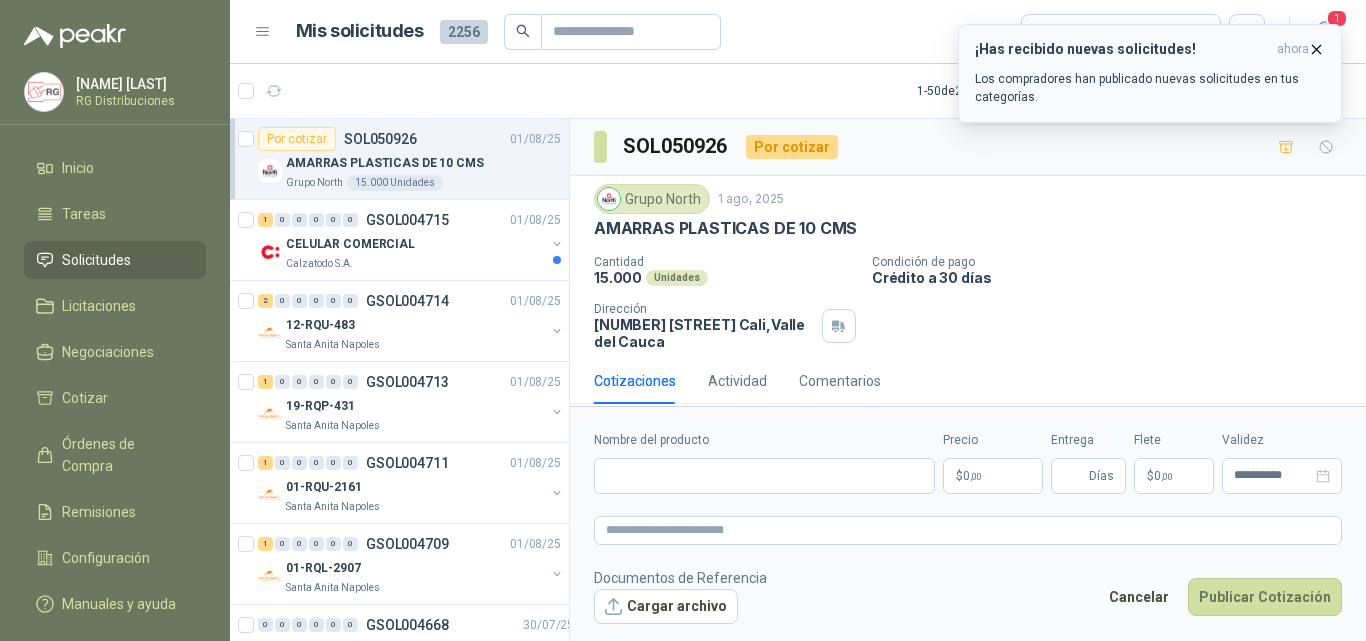 click 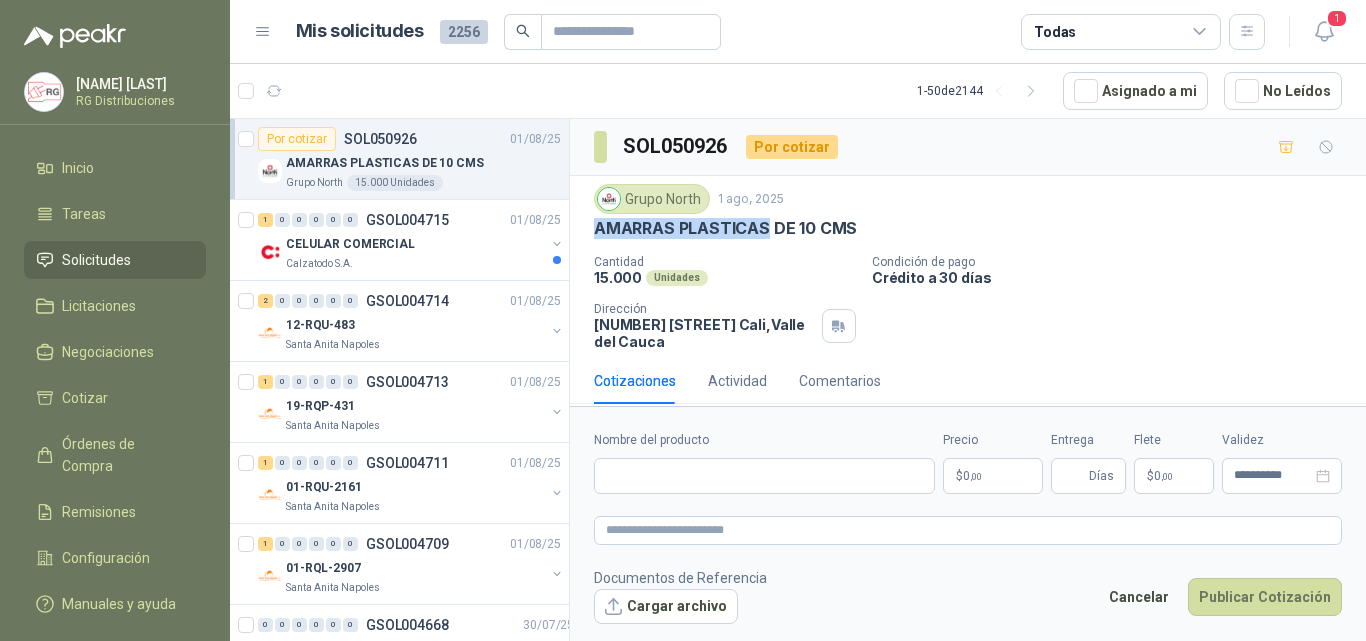 drag, startPoint x: 622, startPoint y: 238, endPoint x: 846, endPoint y: 227, distance: 224.26993 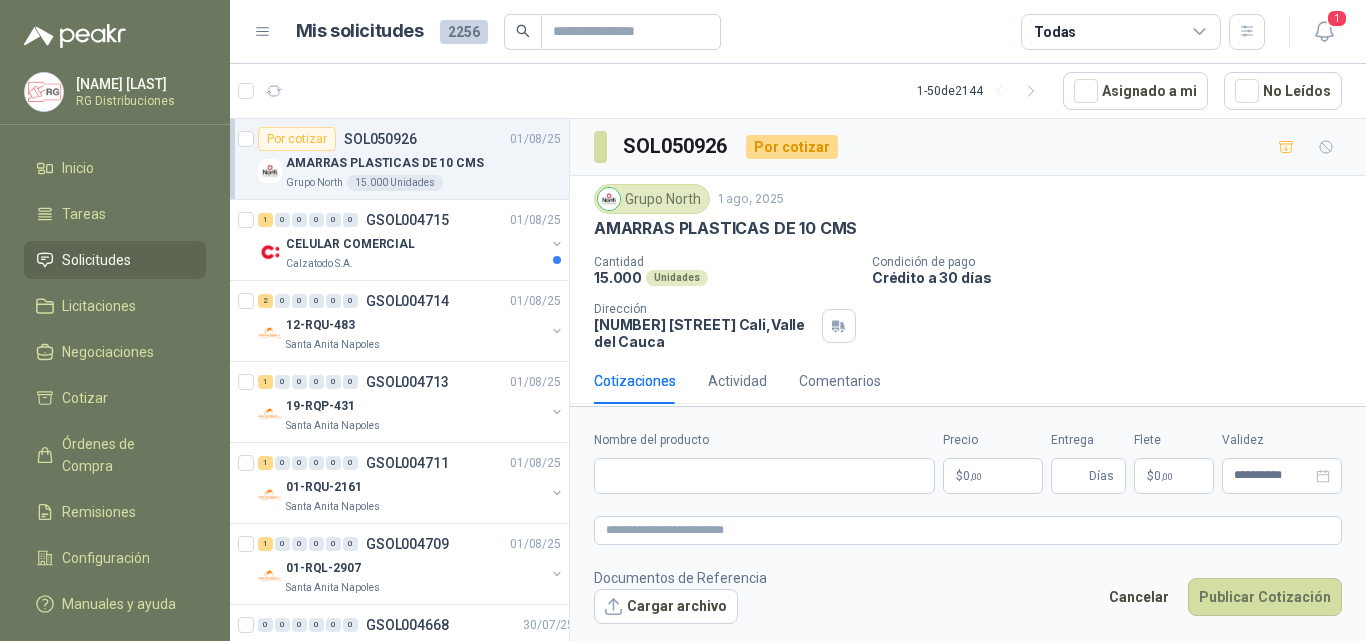 click on "Grupo North 1 ago, 2025" at bounding box center (968, 199) 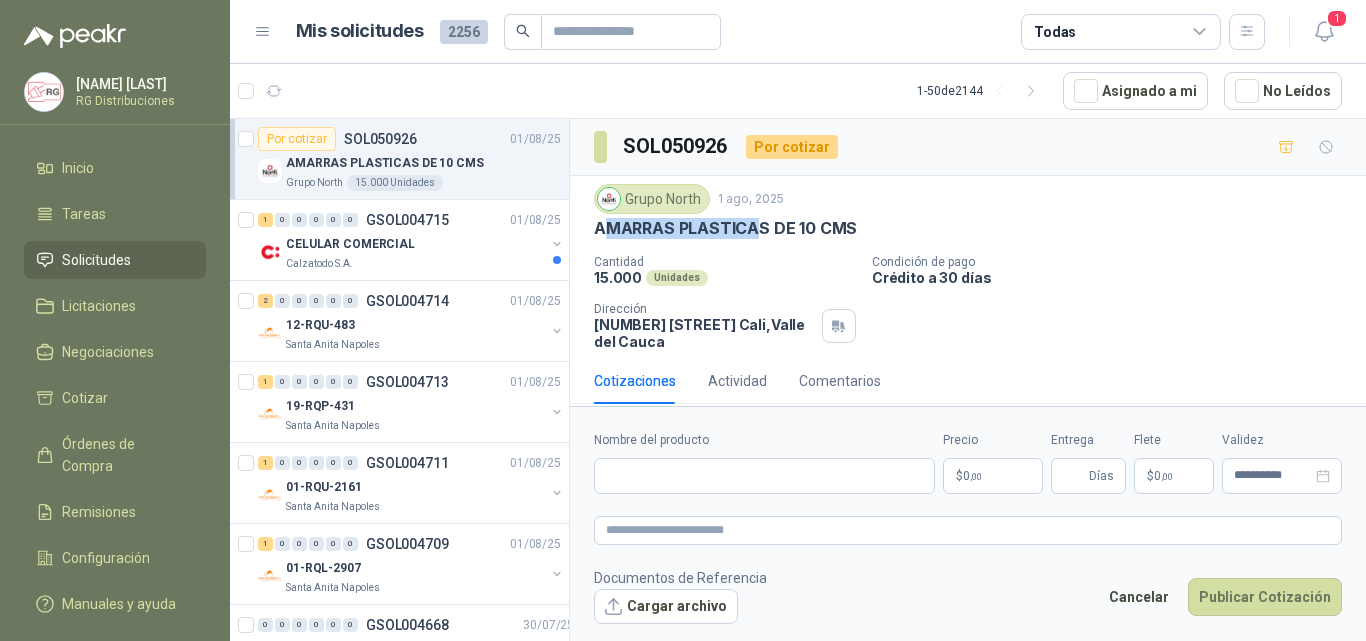 drag, startPoint x: 602, startPoint y: 224, endPoint x: 756, endPoint y: 225, distance: 154.00325 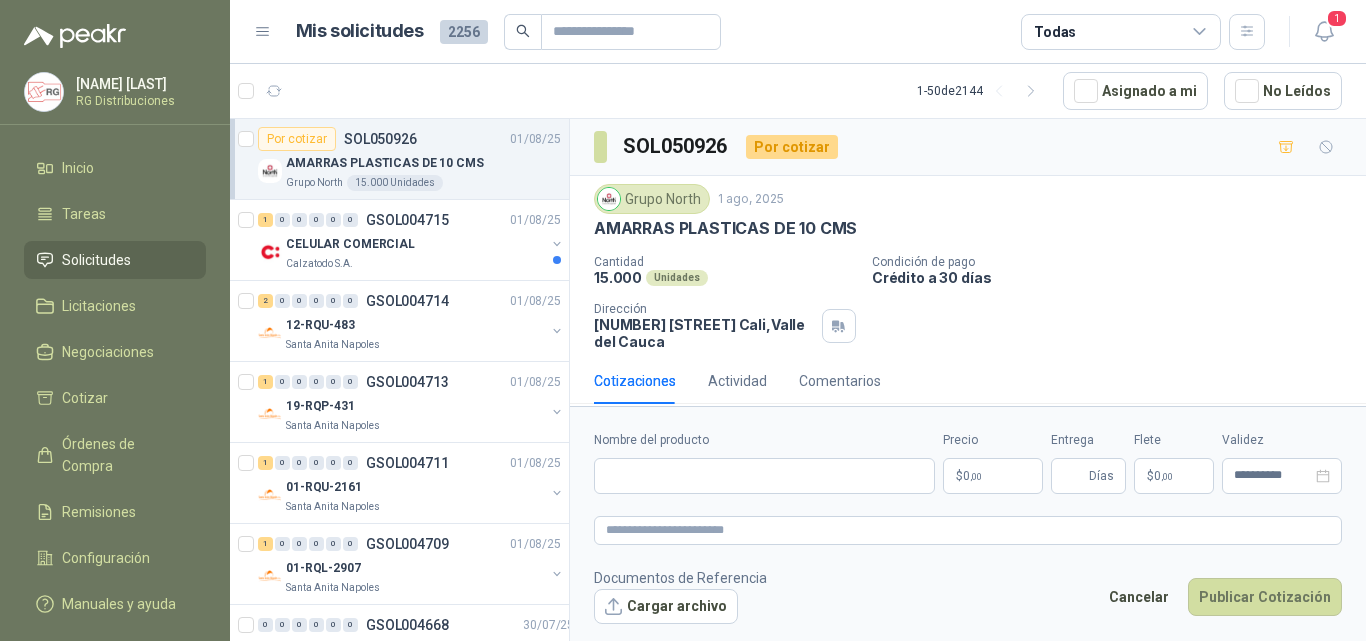 click on "Grupo North 1 ago, 2025   AMARRAS PLASTICAS DE 10 CMS Cantidad 15.000   Unidades Condición de pago Crédito a 30 días Dirección [NUMBER] [STREET]   [CITY] ,  [STATE]" at bounding box center (968, 267) 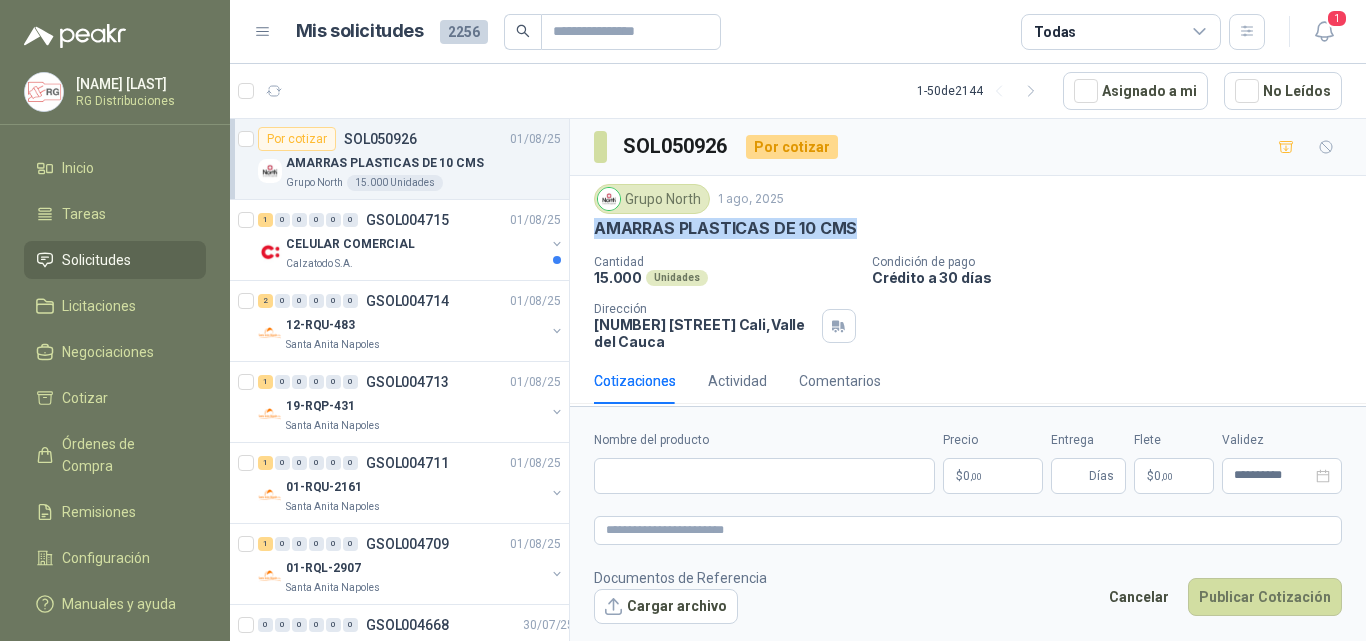 drag, startPoint x: 593, startPoint y: 228, endPoint x: 906, endPoint y: 231, distance: 313.01437 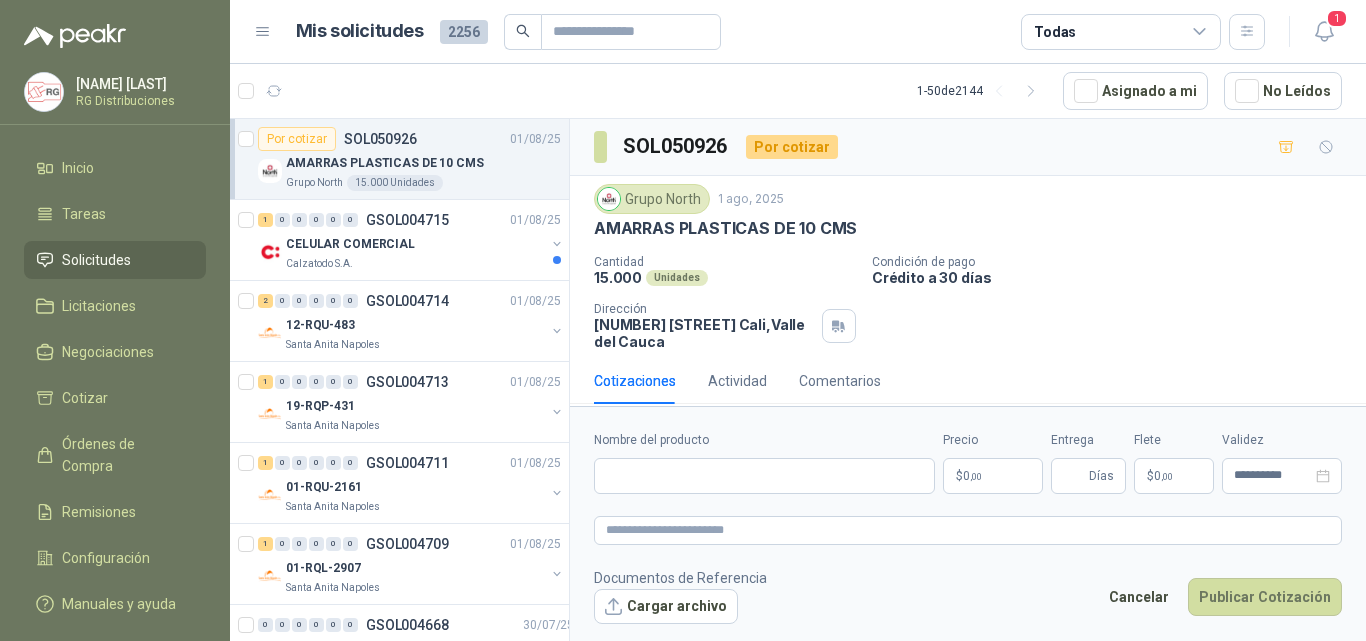 click on "Crédito a 30 días" at bounding box center [1115, 277] 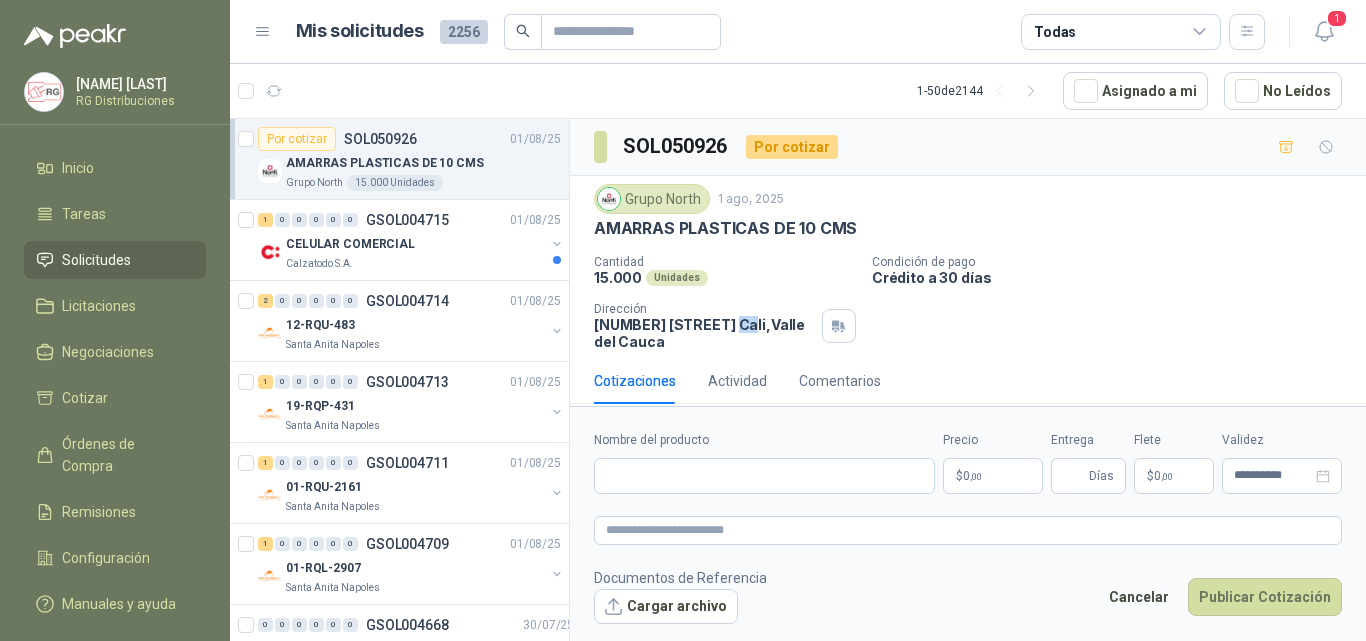 drag, startPoint x: 761, startPoint y: 326, endPoint x: 782, endPoint y: 326, distance: 21 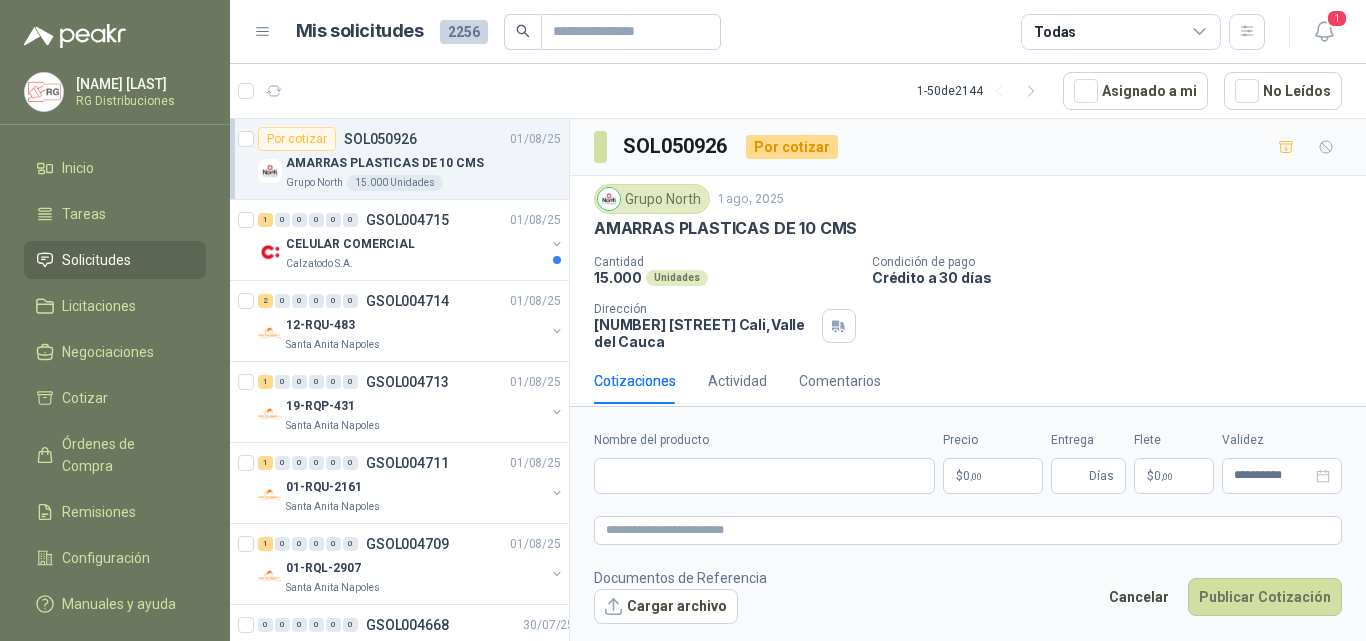 click on "Grupo North 1 ago, 2025" at bounding box center [968, 199] 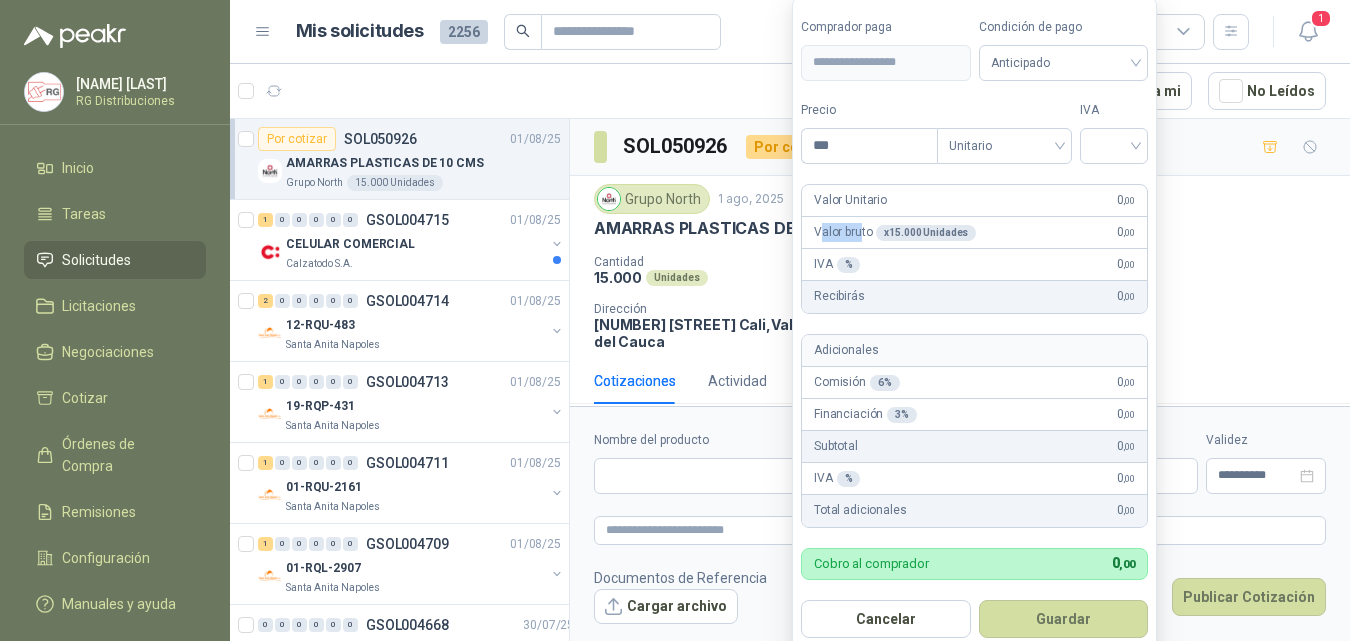 drag, startPoint x: 818, startPoint y: 235, endPoint x: 866, endPoint y: 240, distance: 48.259712 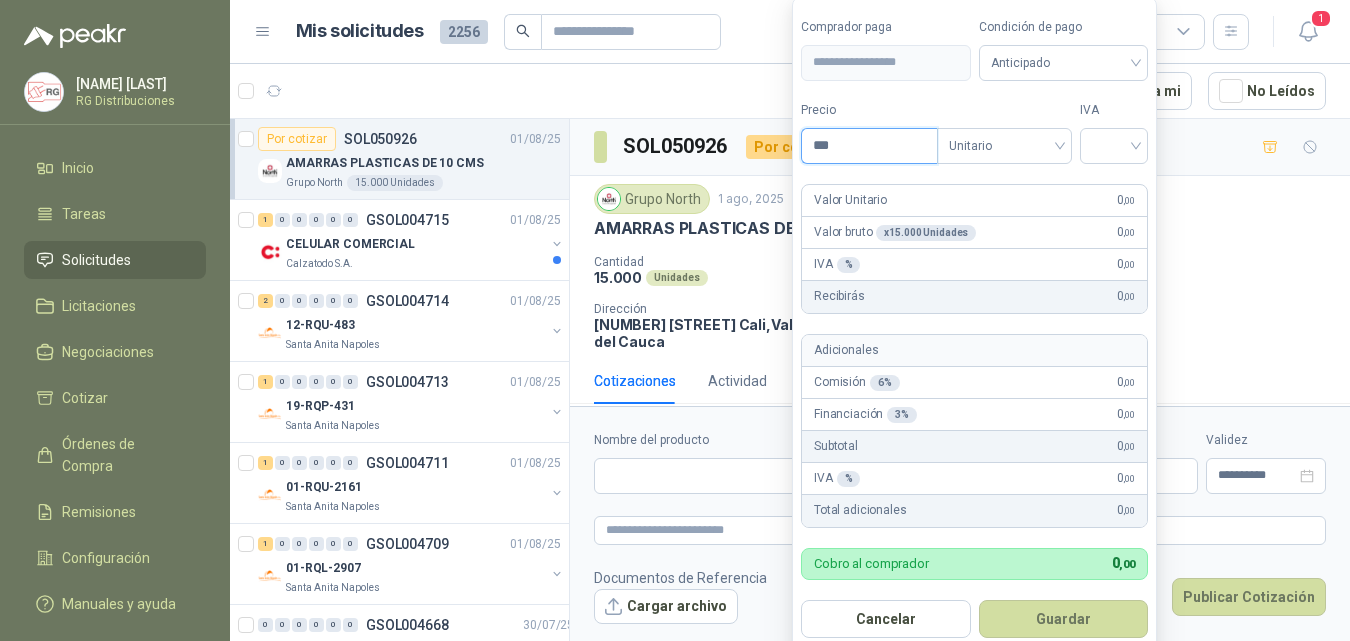 click on "***" at bounding box center [869, 146] 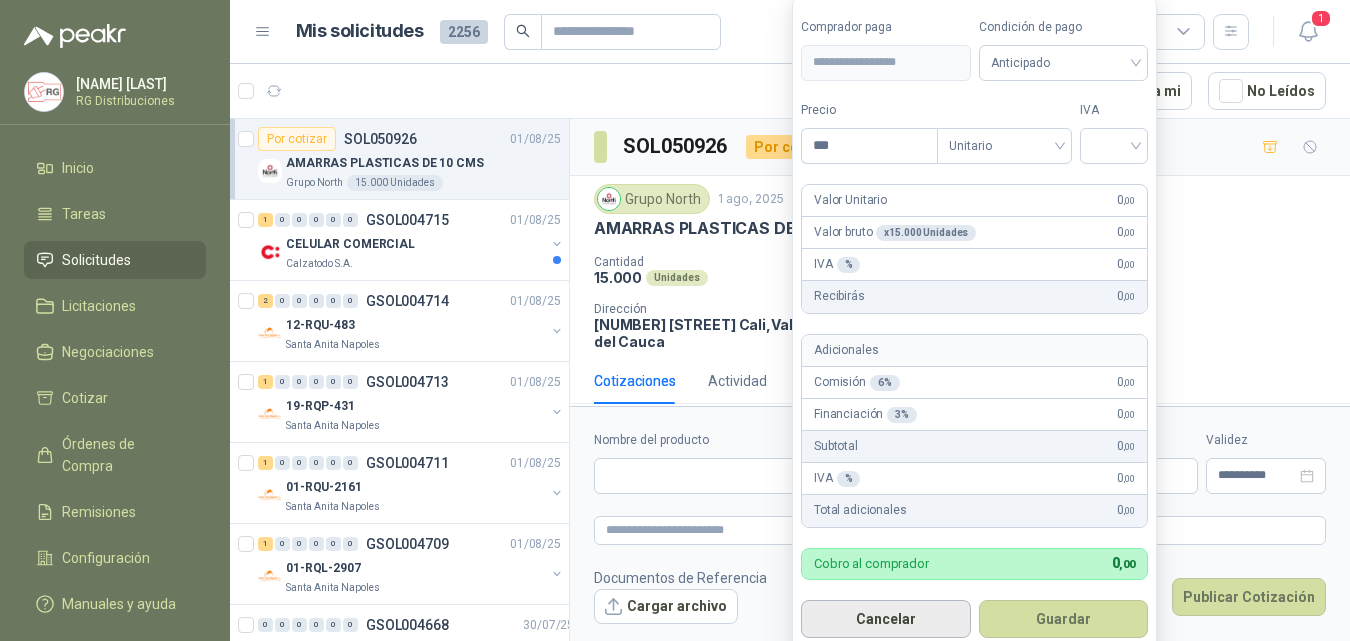click on "Cancelar" at bounding box center (886, 619) 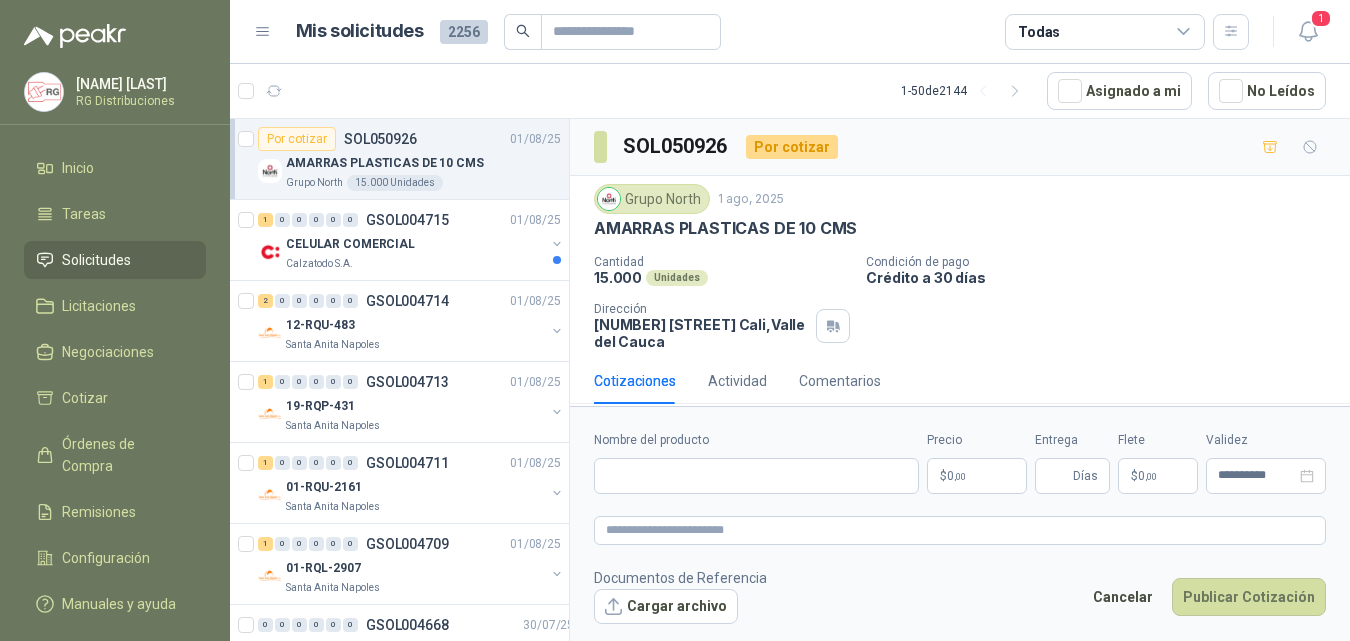 type 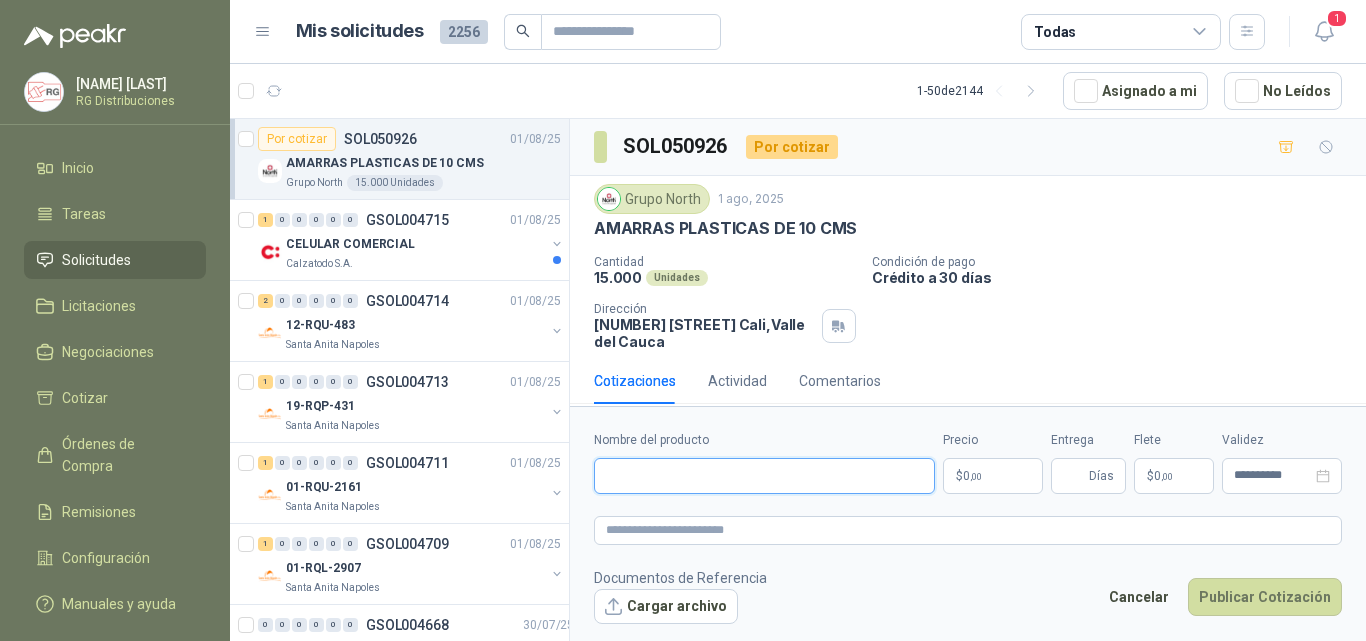 click on "Nombre del producto" at bounding box center (764, 476) 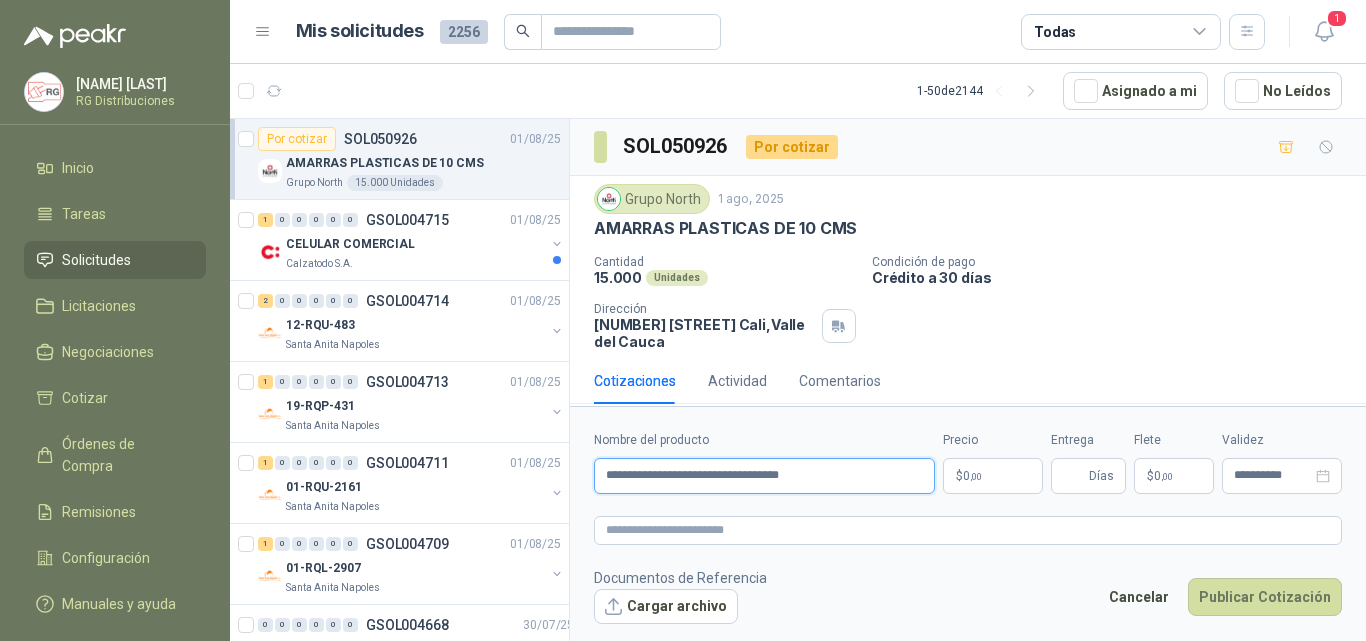 paste on "*********" 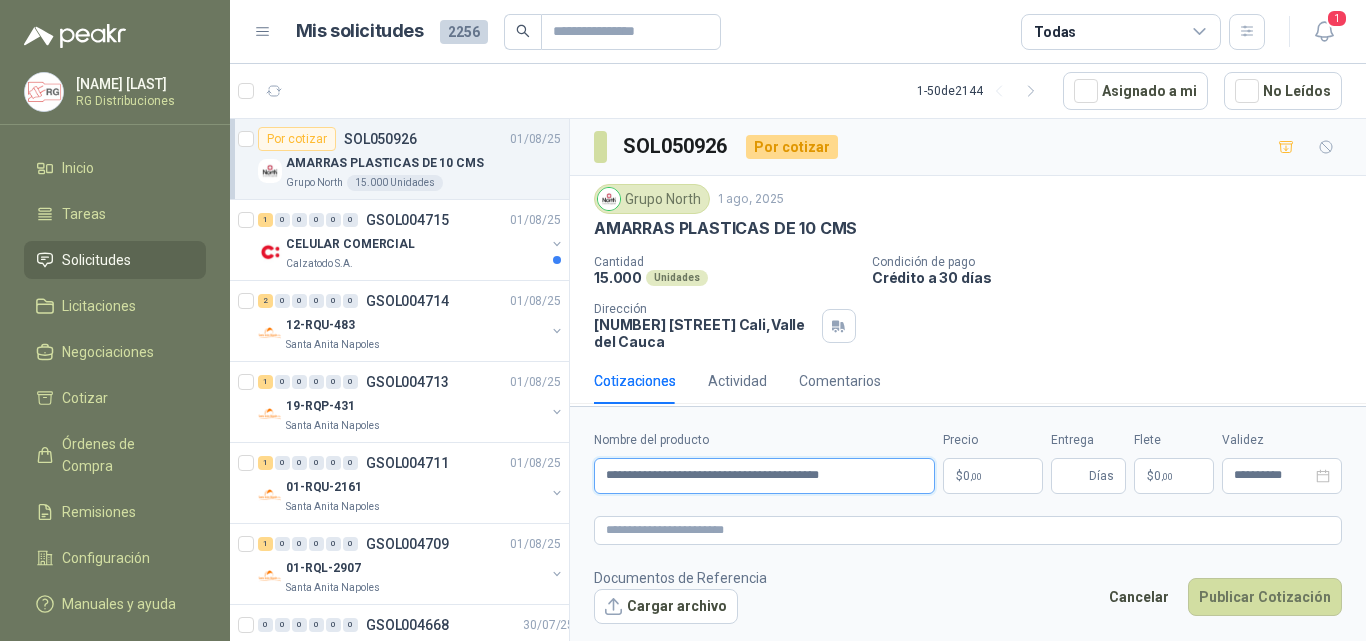 type on "**********" 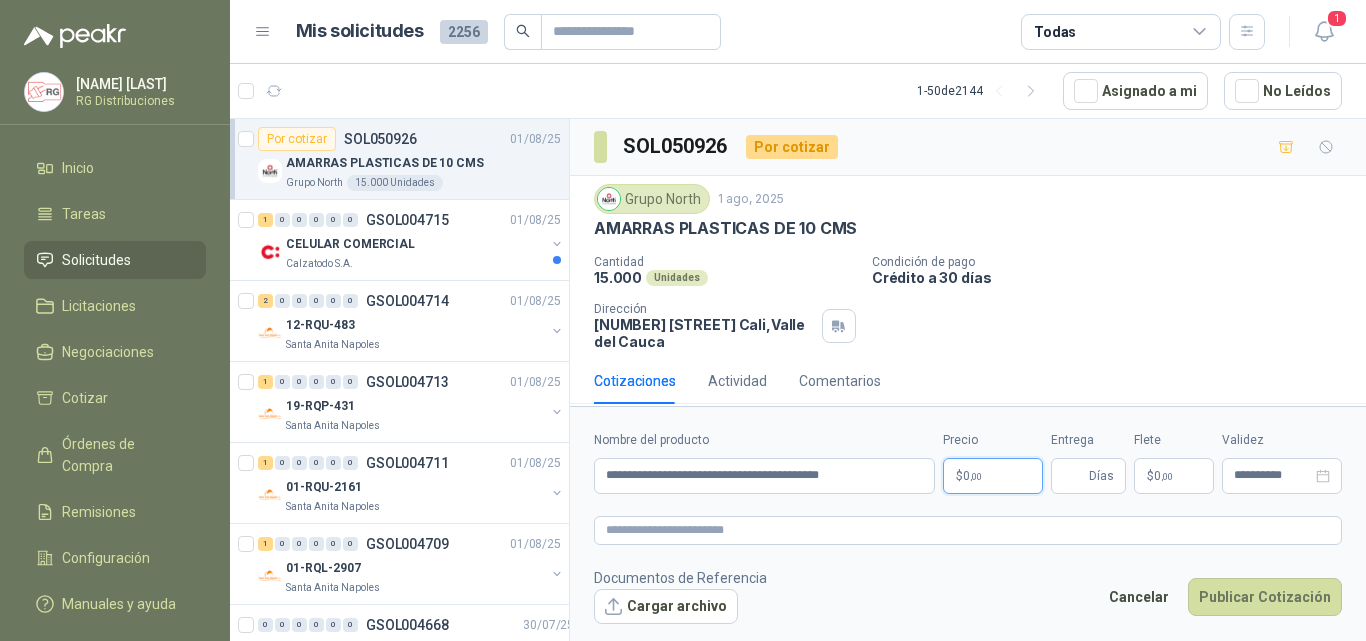 click on "$  0 ,00" at bounding box center [993, 476] 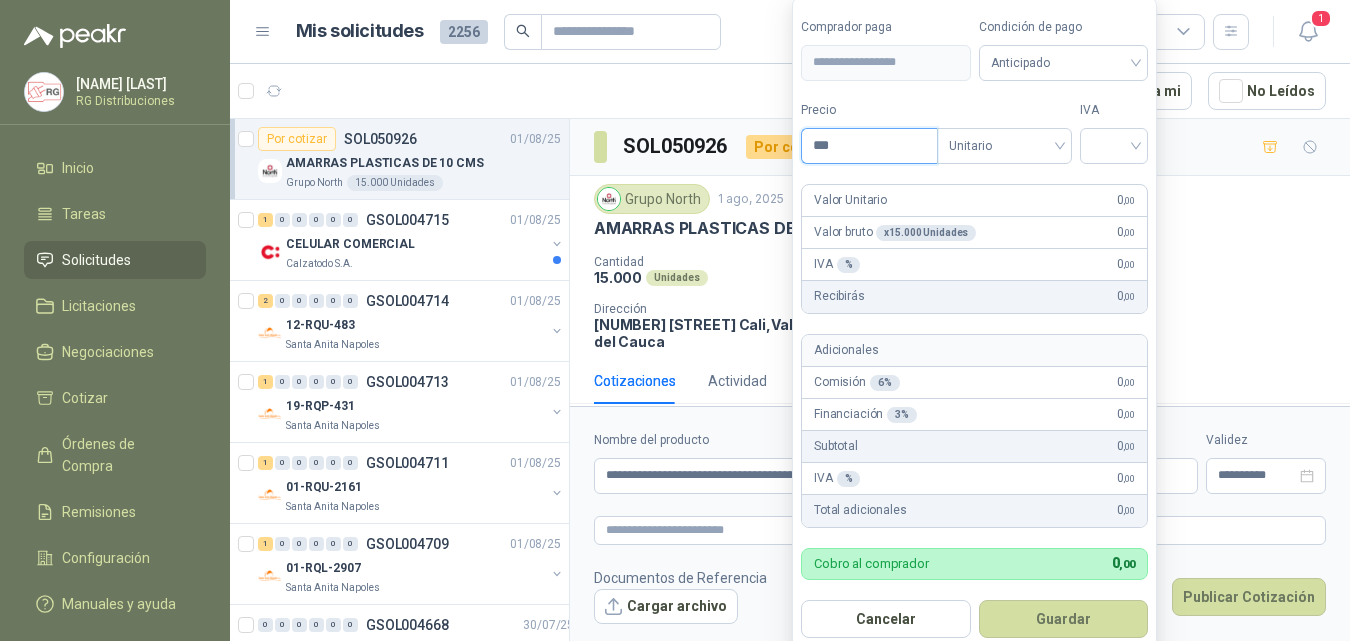 click on "***" at bounding box center (869, 146) 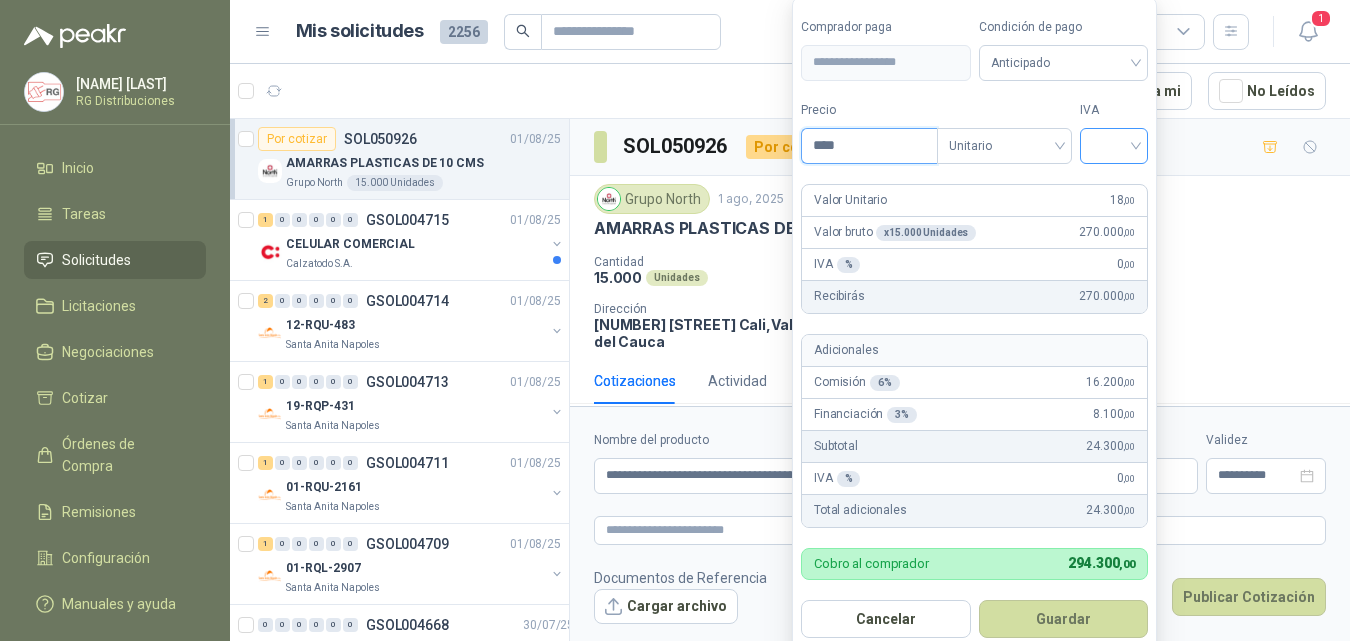 type on "****" 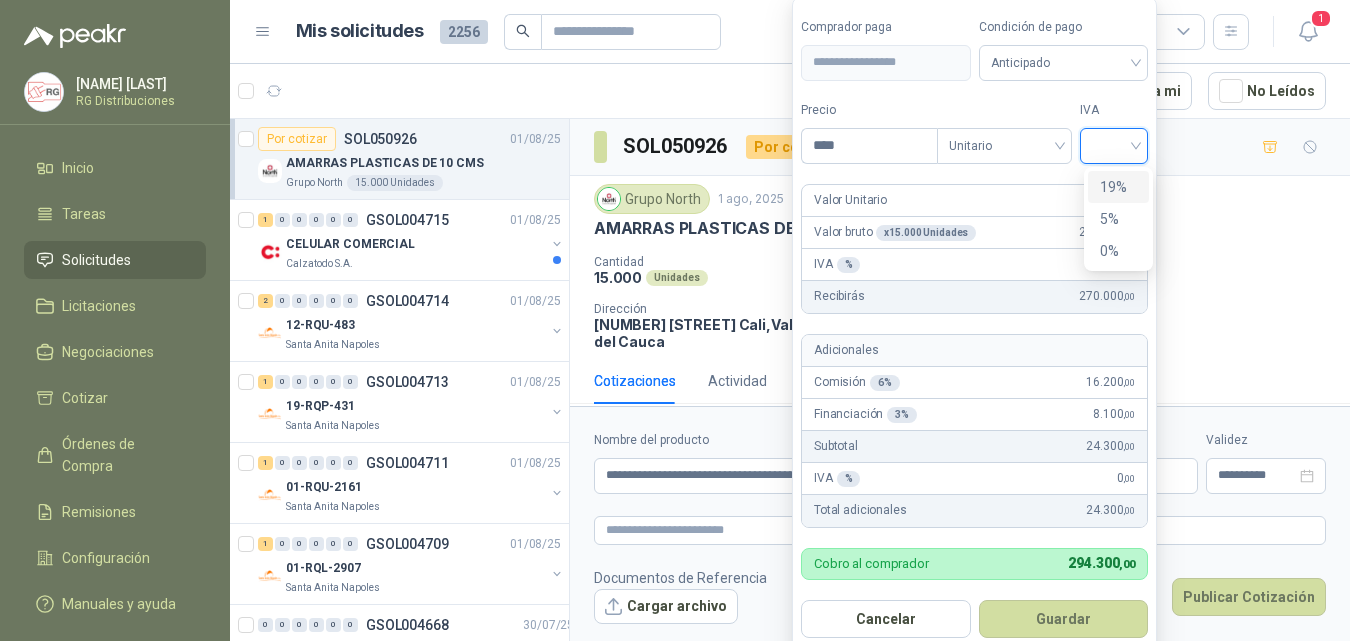 click at bounding box center (1114, 144) 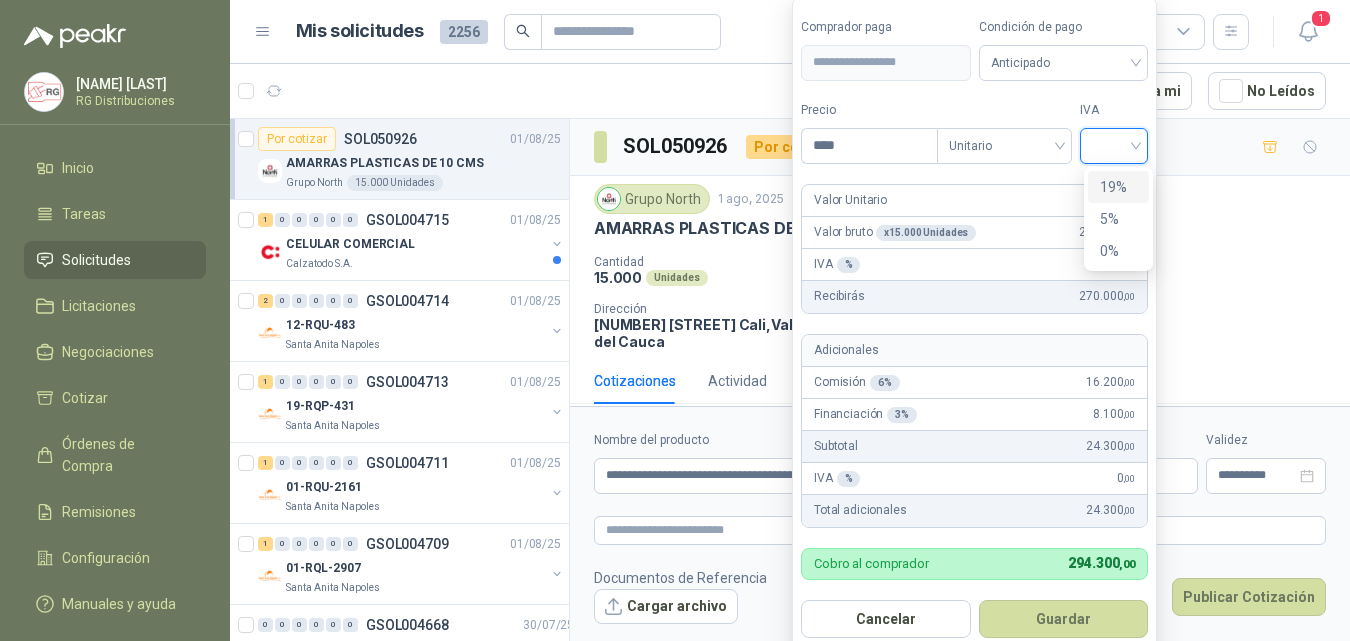 click on "19%" at bounding box center [1118, 187] 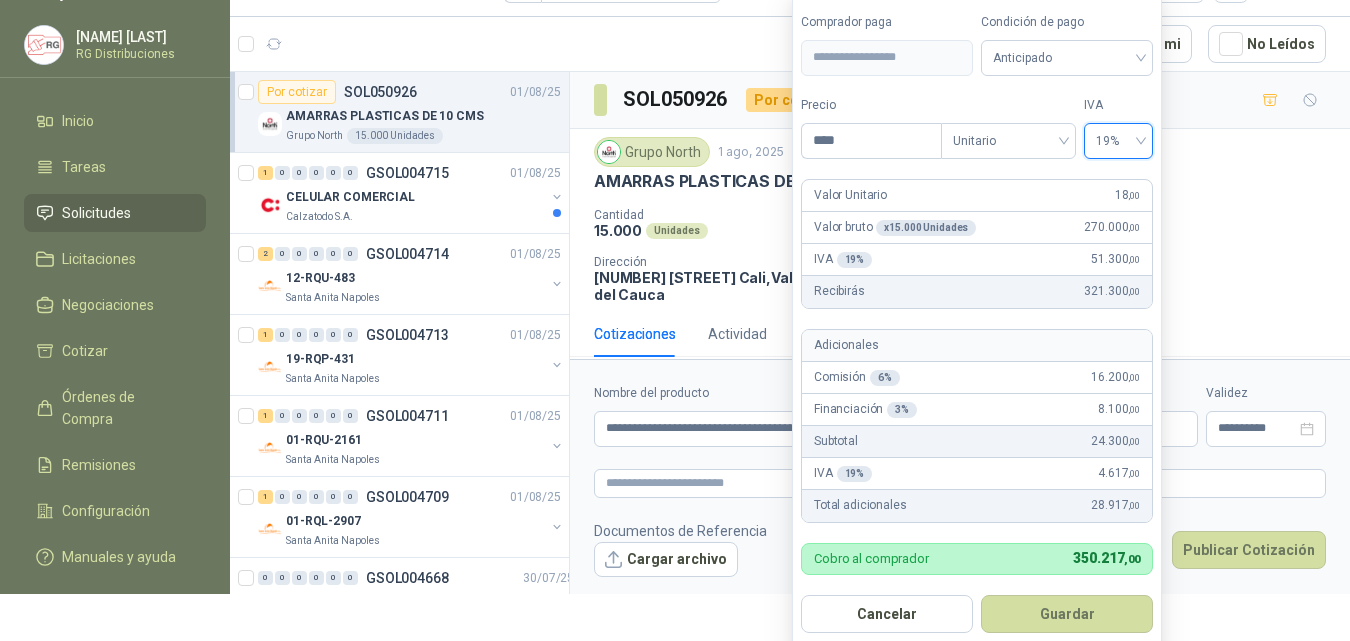 scroll, scrollTop: 53, scrollLeft: 0, axis: vertical 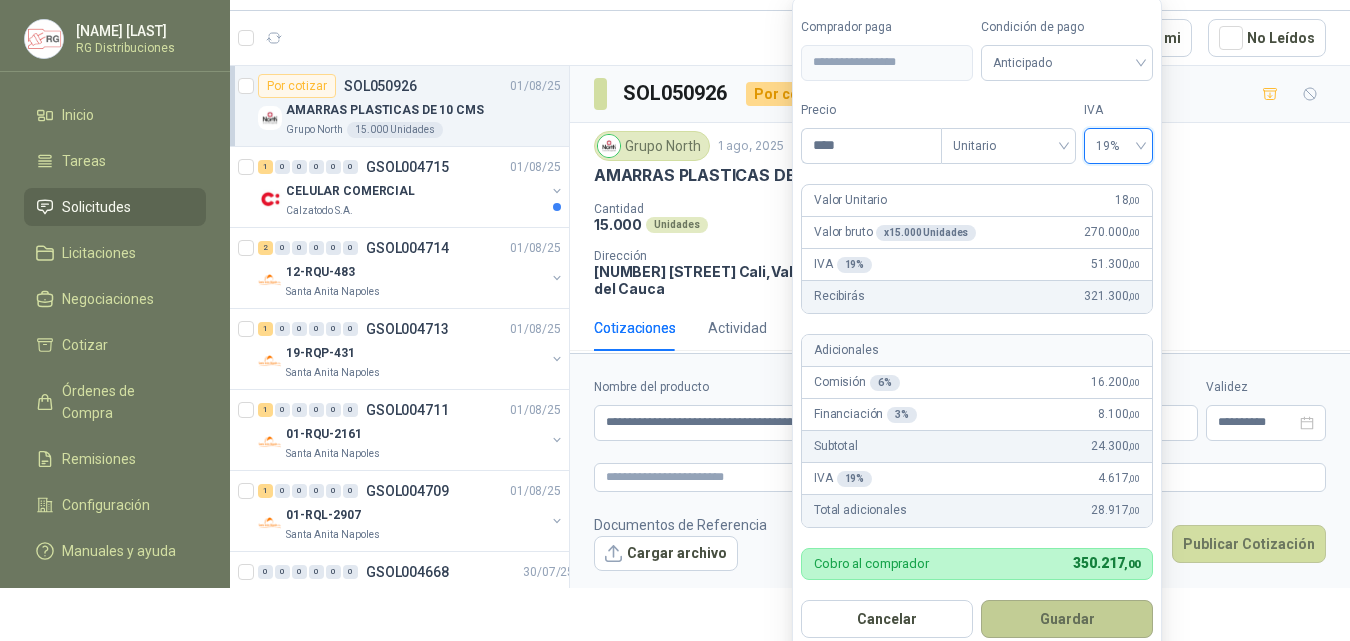 click on "Guardar" at bounding box center (1067, 619) 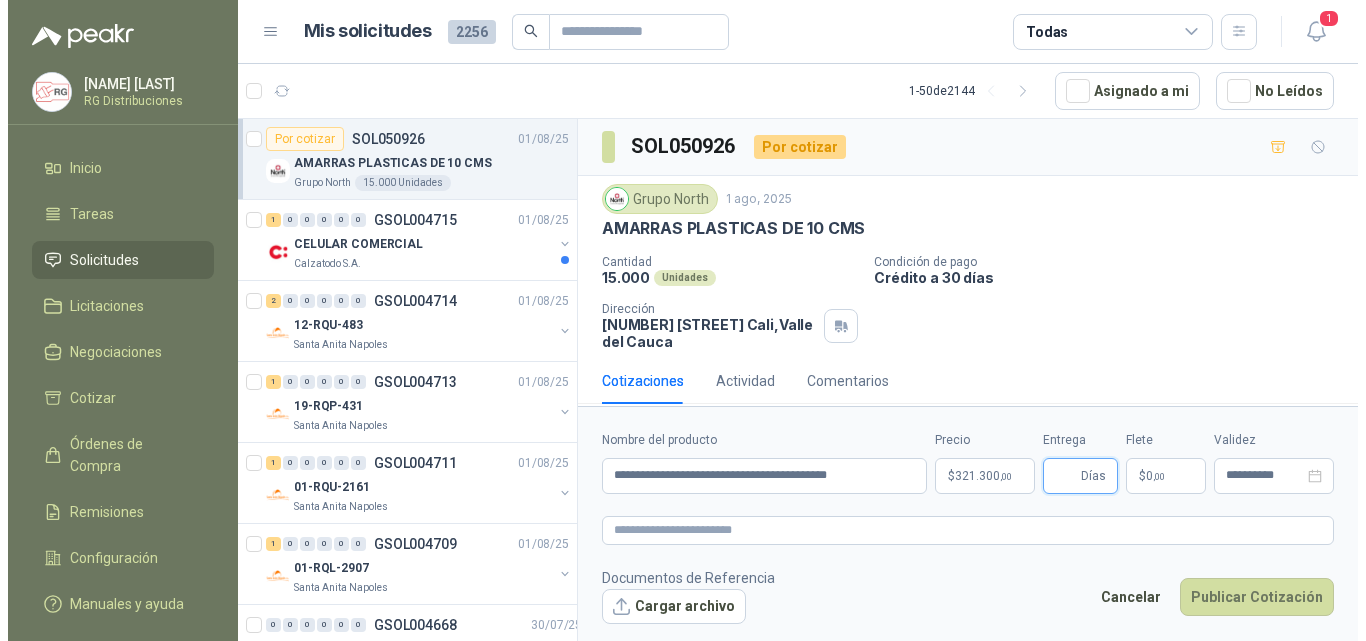 scroll, scrollTop: 0, scrollLeft: 0, axis: both 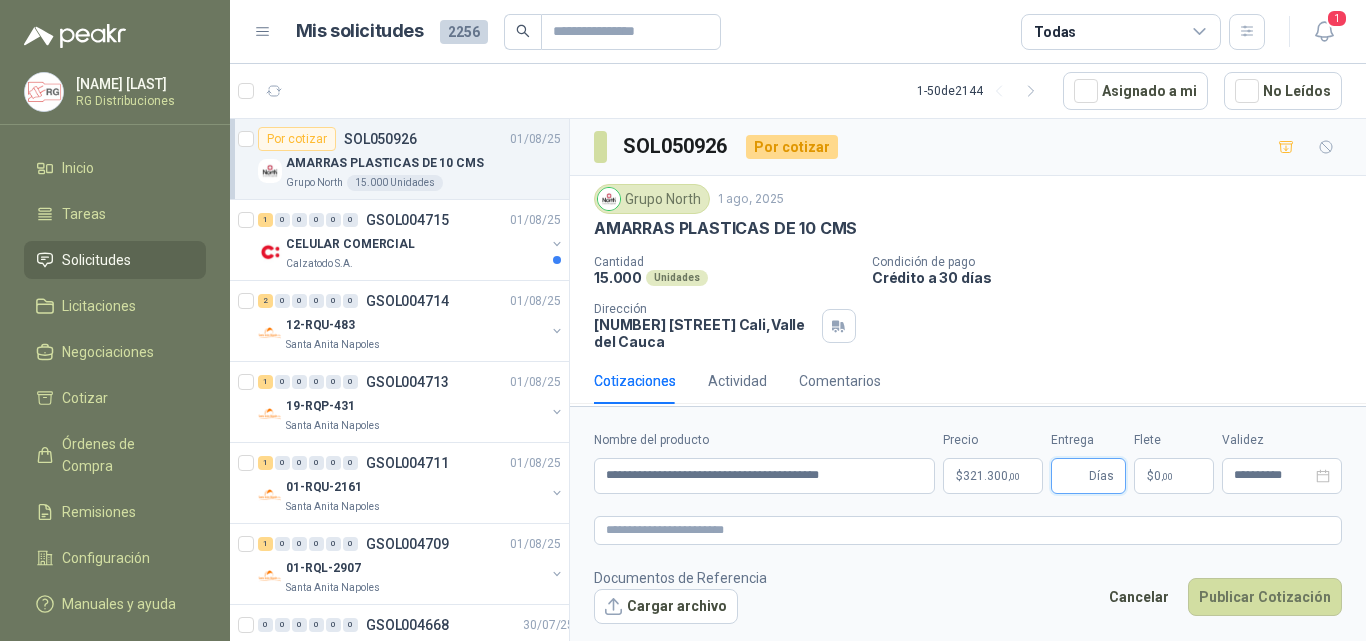type 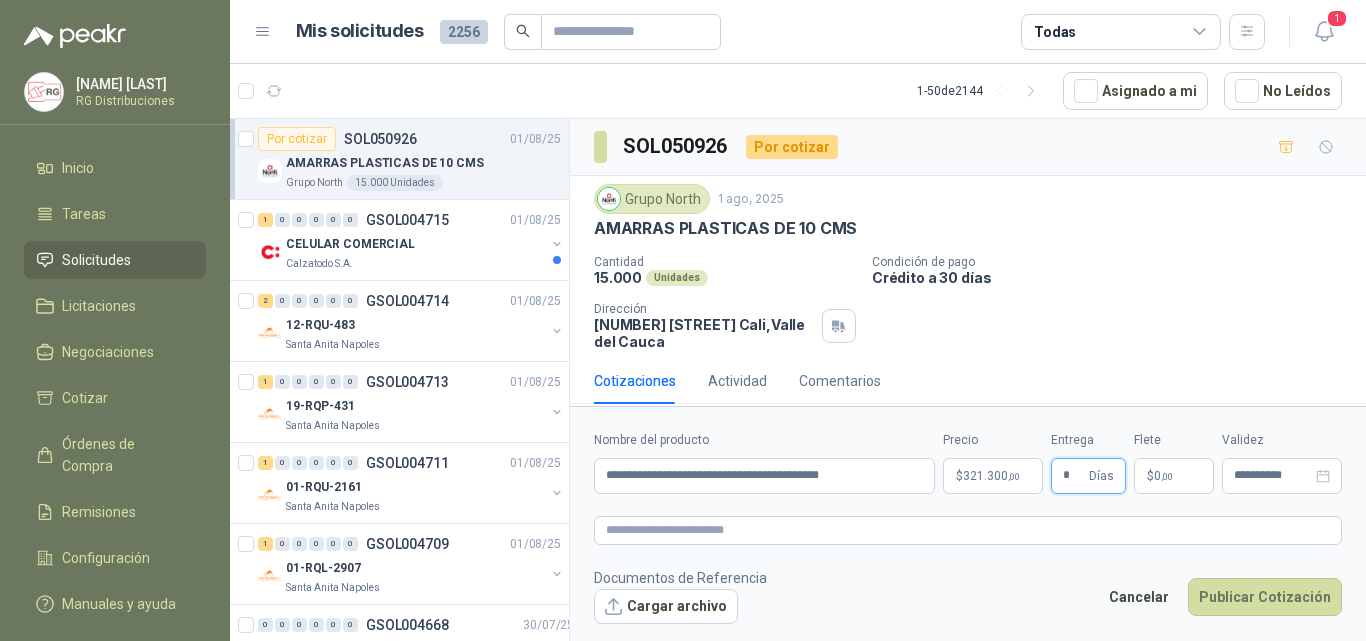 type on "*" 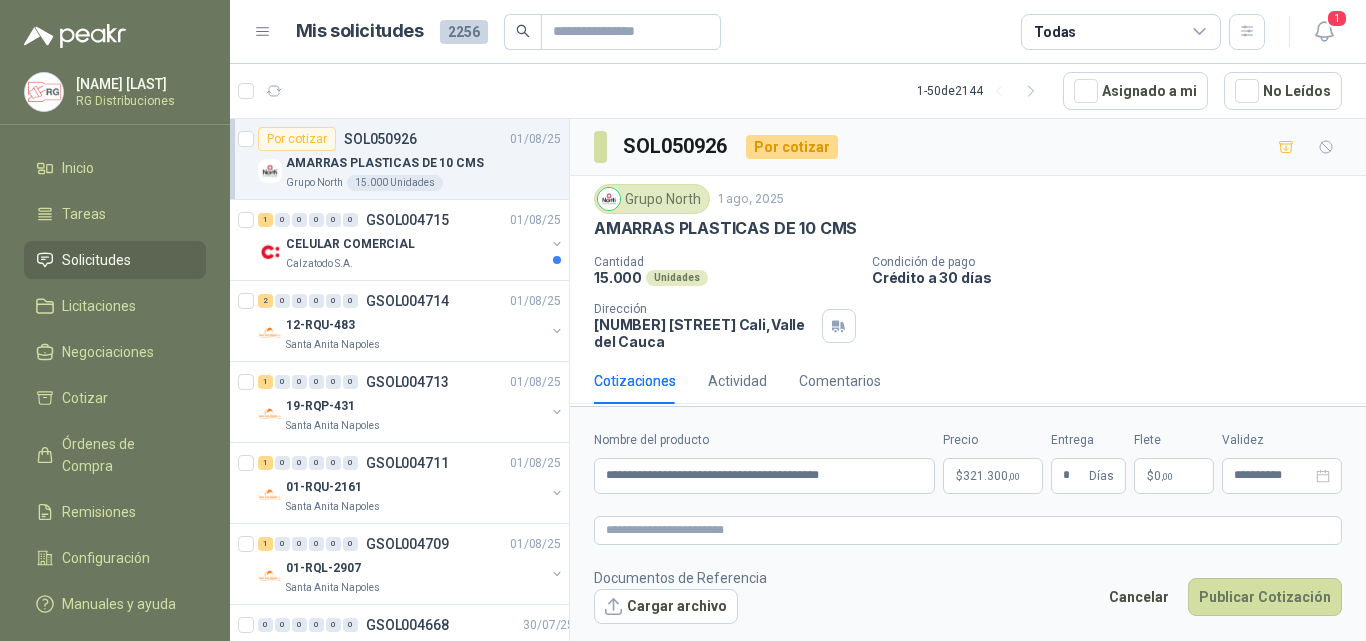 click on "Cantidad 15.000   Unidades Condición de pago Crédito a 30 días Dirección [NUMBER] [STREET]   [CITY] ,  [STATE]" at bounding box center [968, 302] 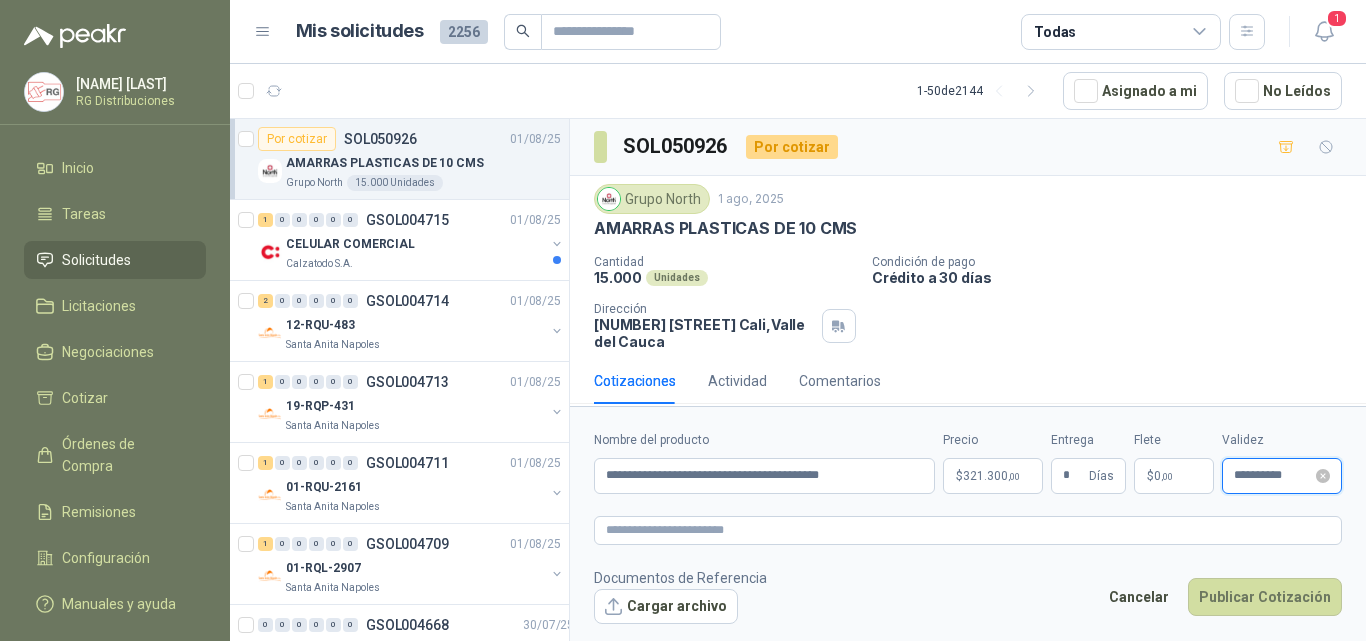 click on "**********" at bounding box center [1273, 475] 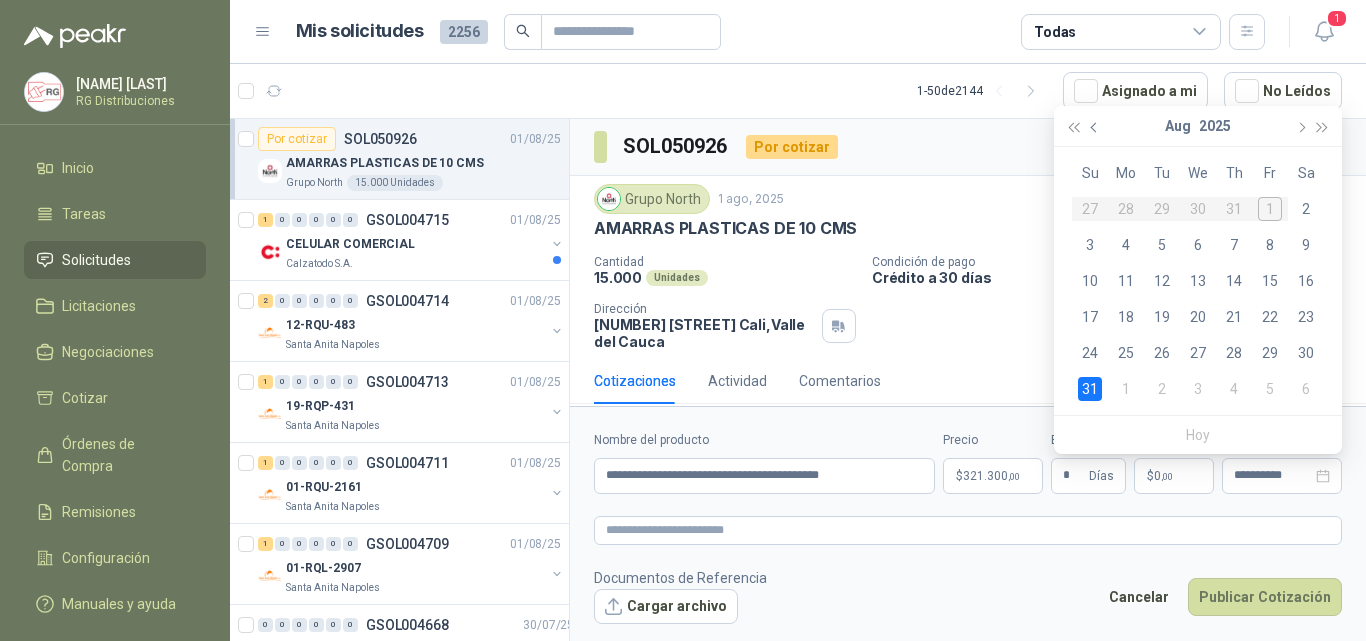 click at bounding box center [1096, 127] 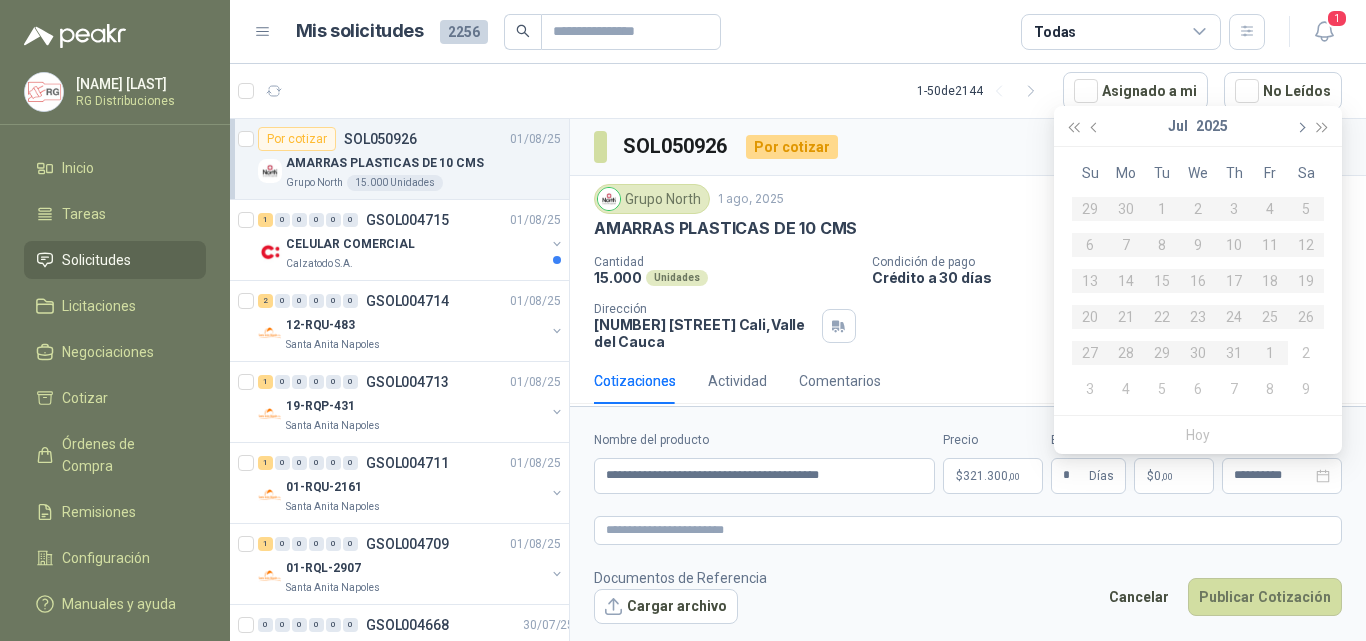 click at bounding box center [1300, 126] 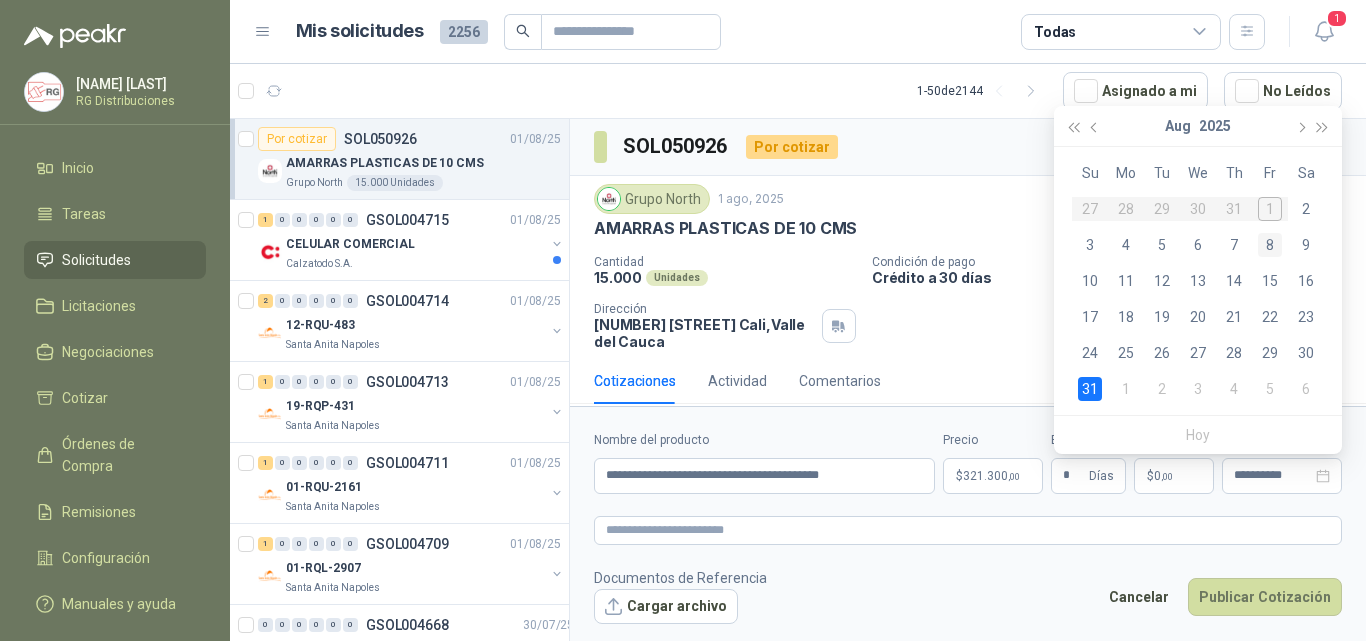 type on "**********" 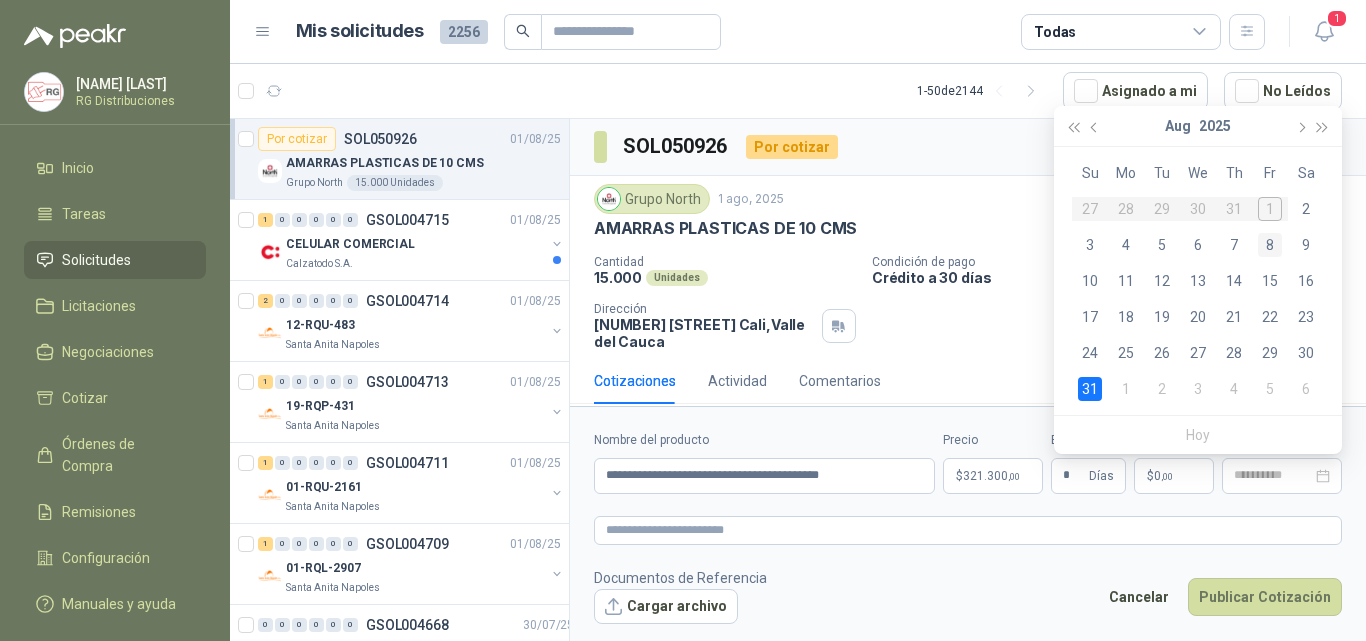 click on "8" at bounding box center [1270, 245] 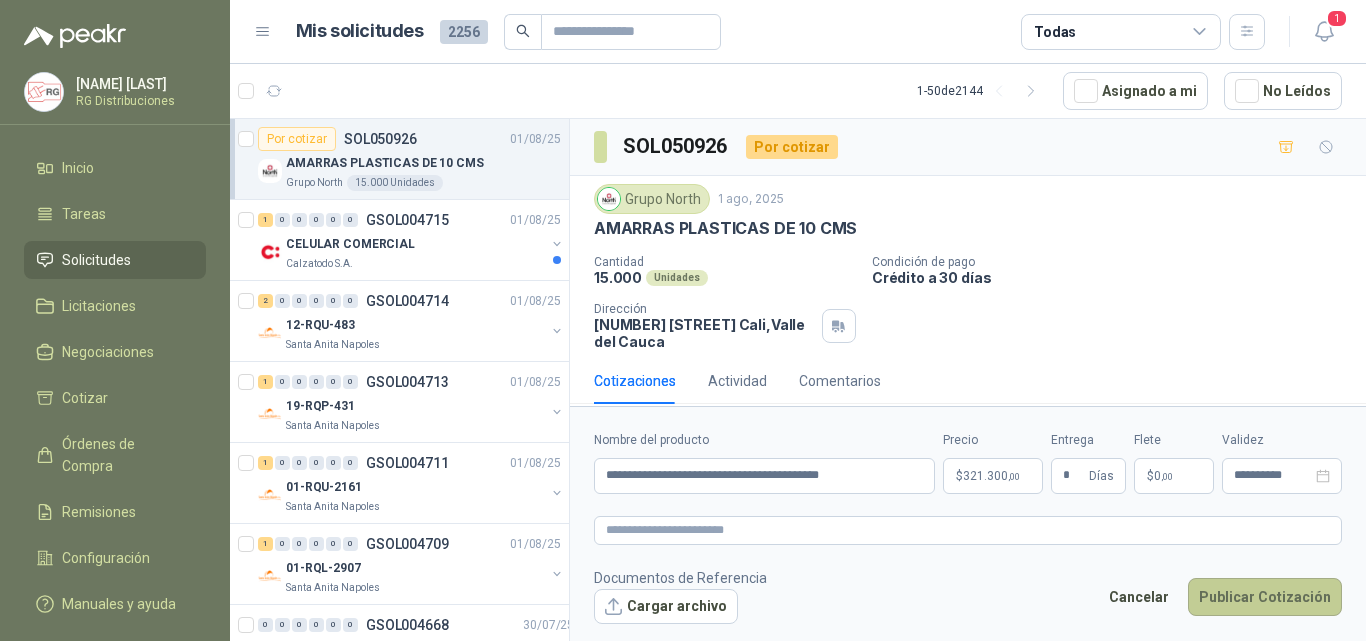 click on "Publicar Cotización" at bounding box center (1265, 597) 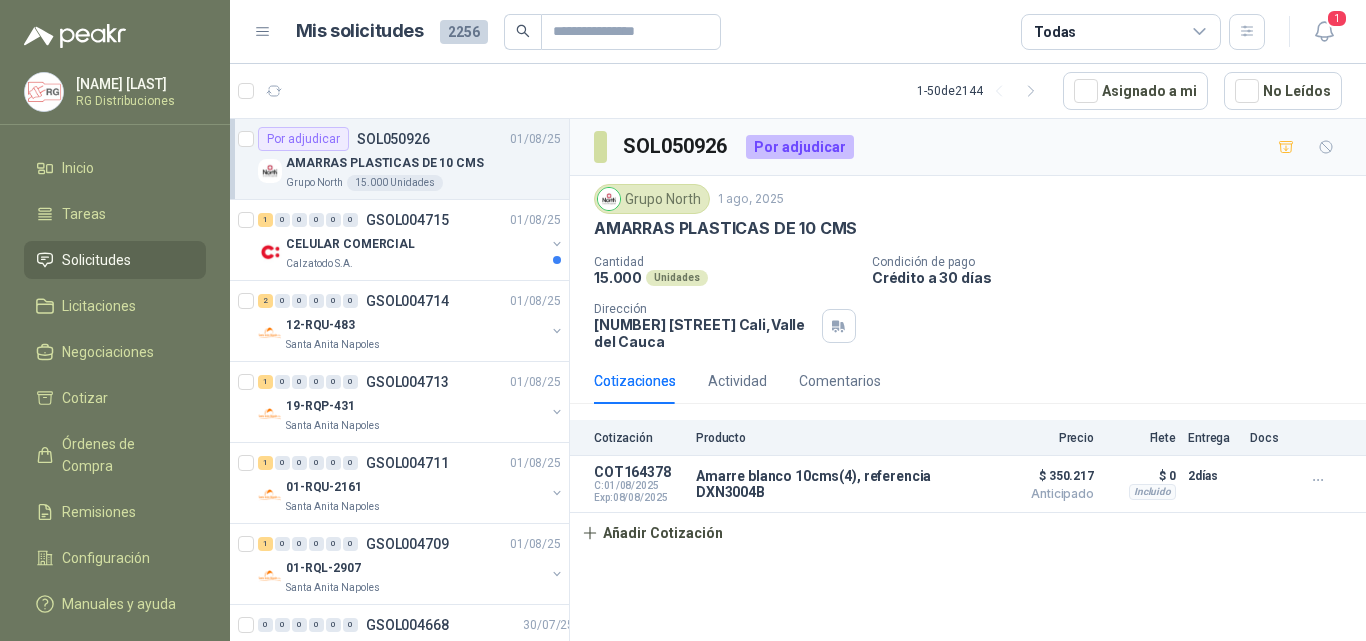 click on "SOL050926 Por adjudicar     Grupo North 1 ago, 2025   AMARRAS PLASTICAS DE 10 CMS Cantidad 15.000   Unidades Condición de pago Crédito a 30 días Dirección [NUMBER] [STREET]   [CITY] ,  [STATE] Cotizaciones Actividad Comentarios Cotización Producto Precio Flete Entrega Docs COT164378 C:  01/08/2025 Exp:  08/08/2025 Amarre blanco 10cms(4), referencia DXN3004B Detalles $ 350.217 Anticipado $ 350.217 Anticipado Incluido   $ 0 Entrega:    2  días $ 0 Incluido   2  días  Añadir Cotización" at bounding box center (968, 383) 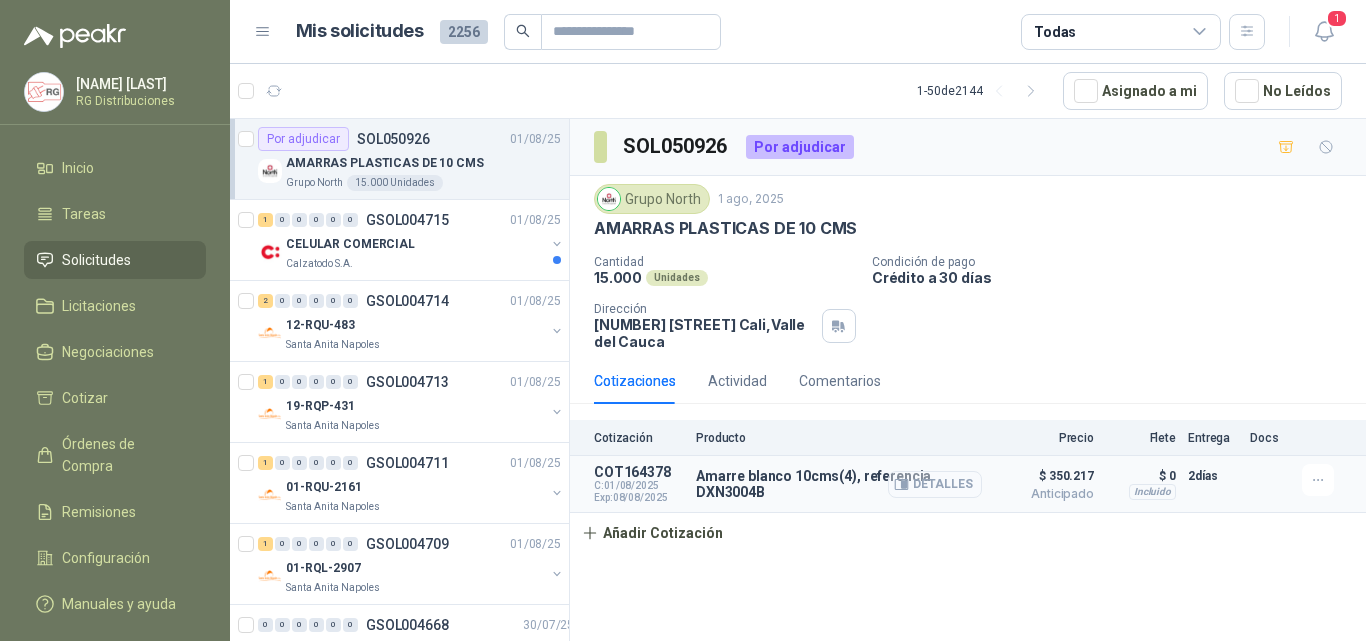 click 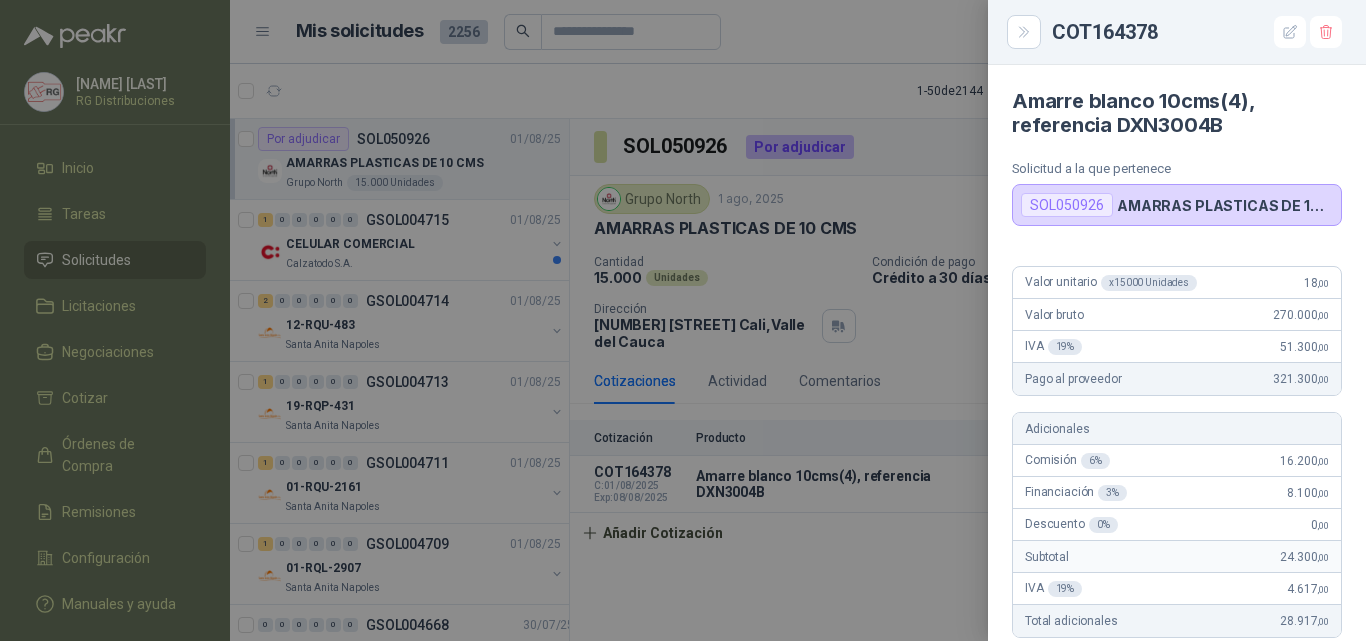click at bounding box center [1024, 32] 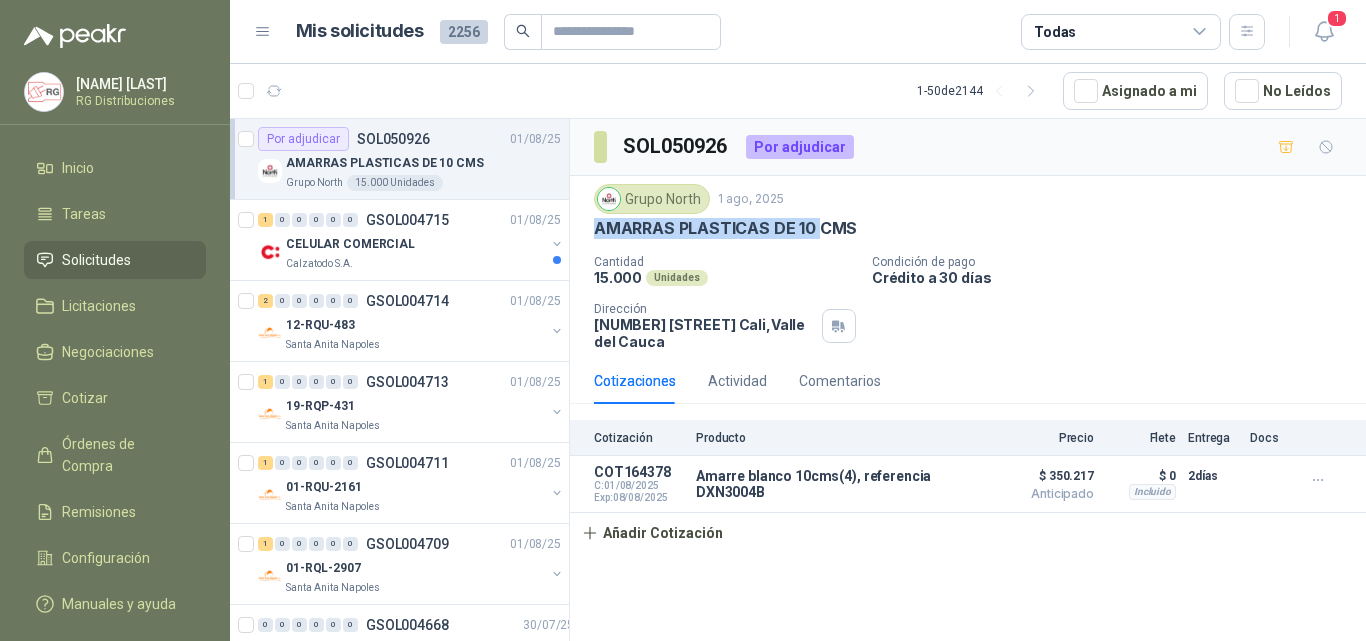 drag, startPoint x: 595, startPoint y: 224, endPoint x: 818, endPoint y: 215, distance: 223.18153 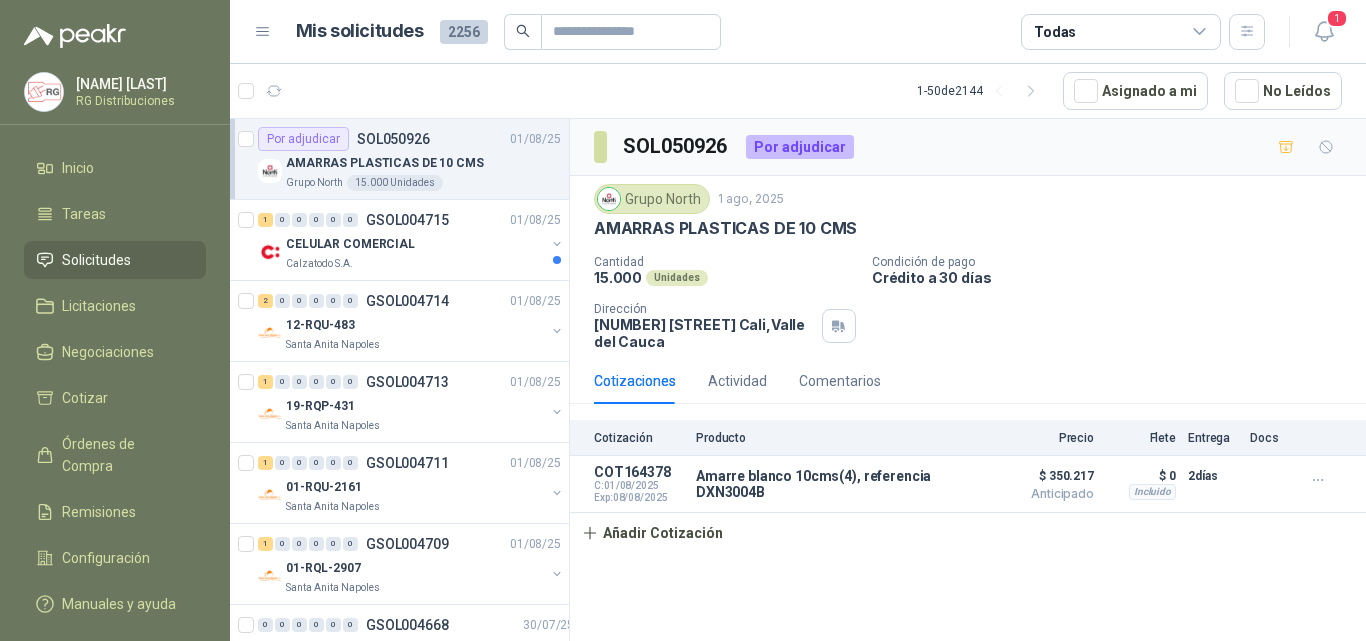 click on "Grupo North 1 ago, 2025" at bounding box center [968, 199] 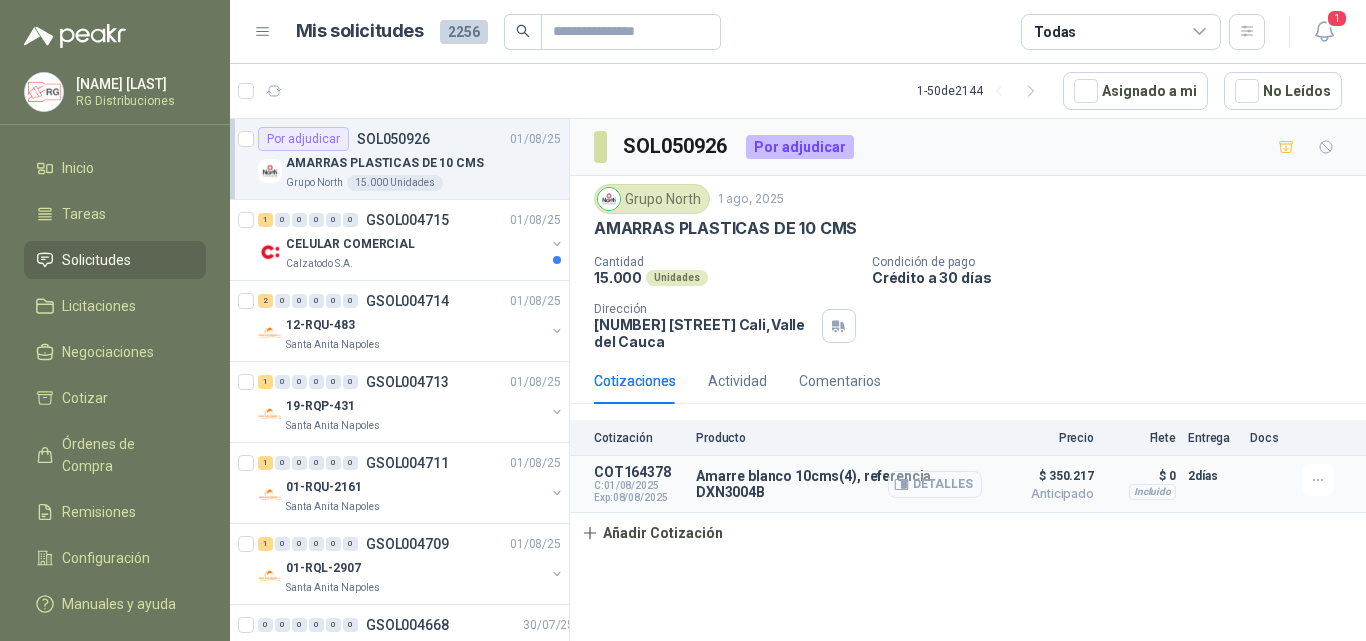 click 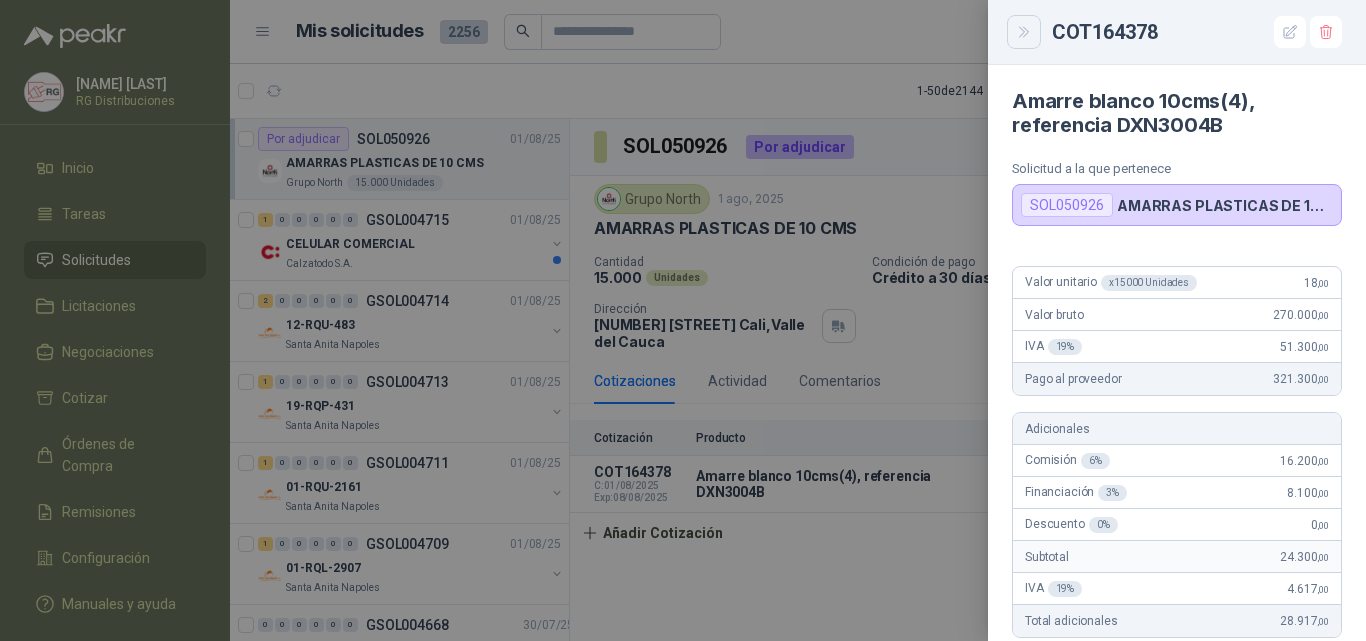 click 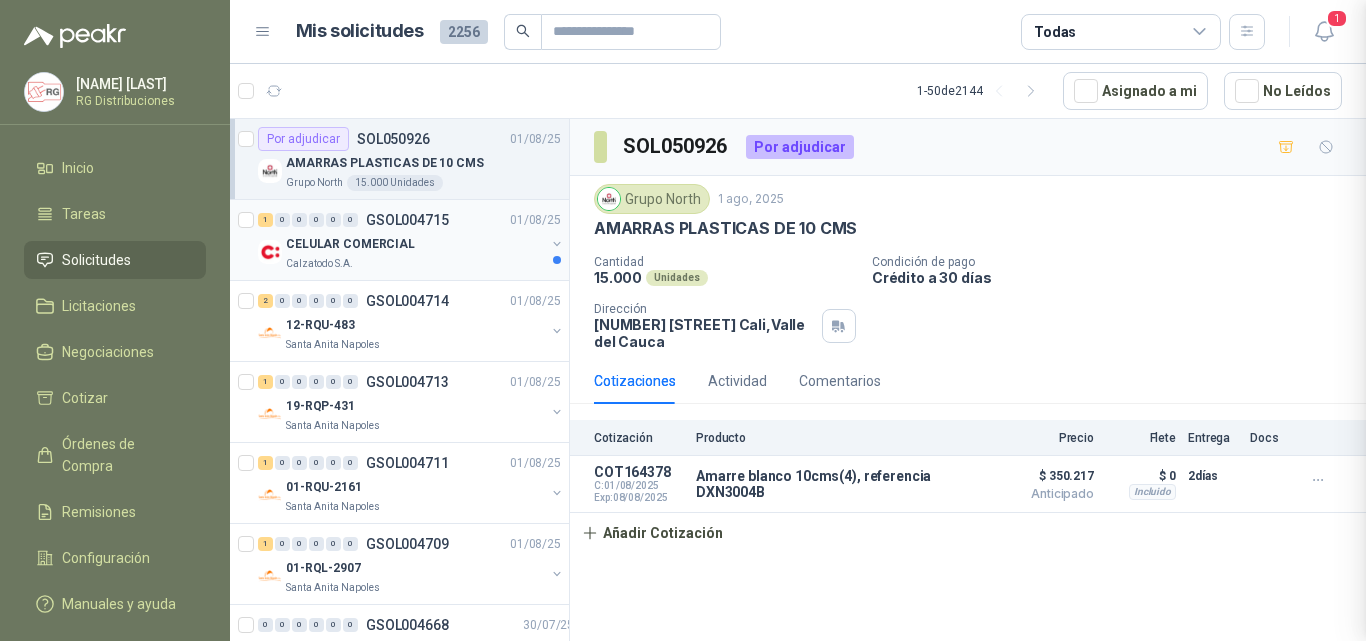 type 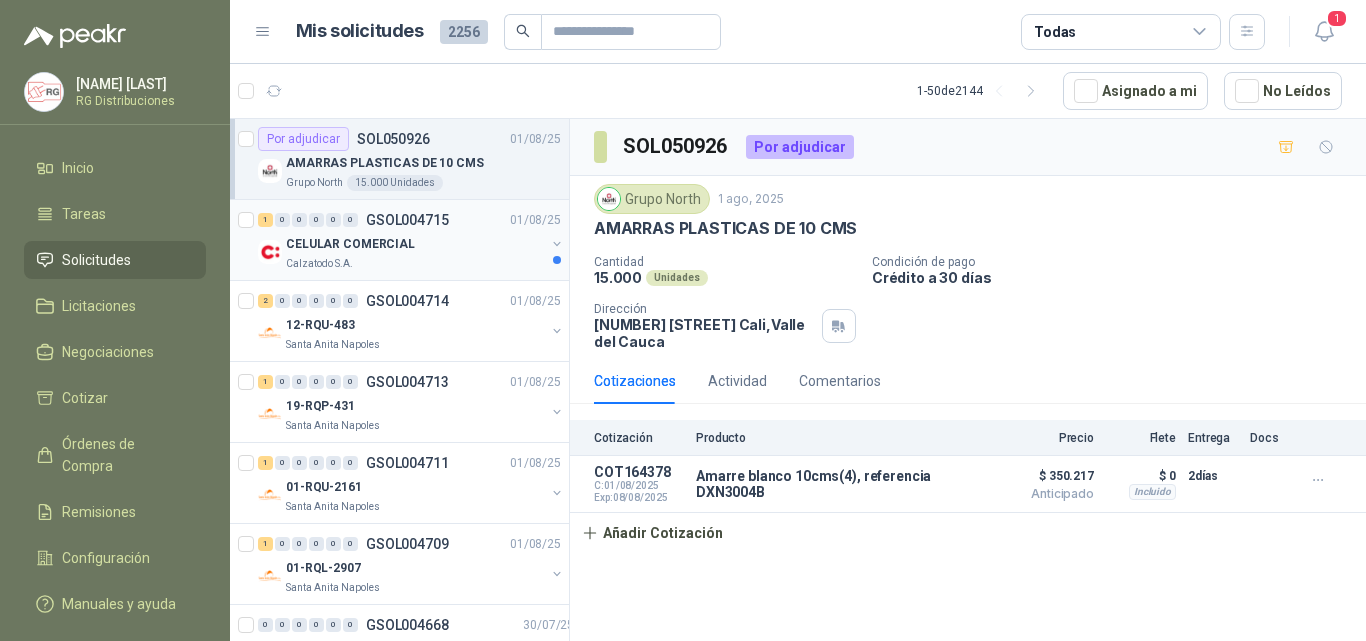 click on "CELULAR COMERCIAL" at bounding box center [350, 244] 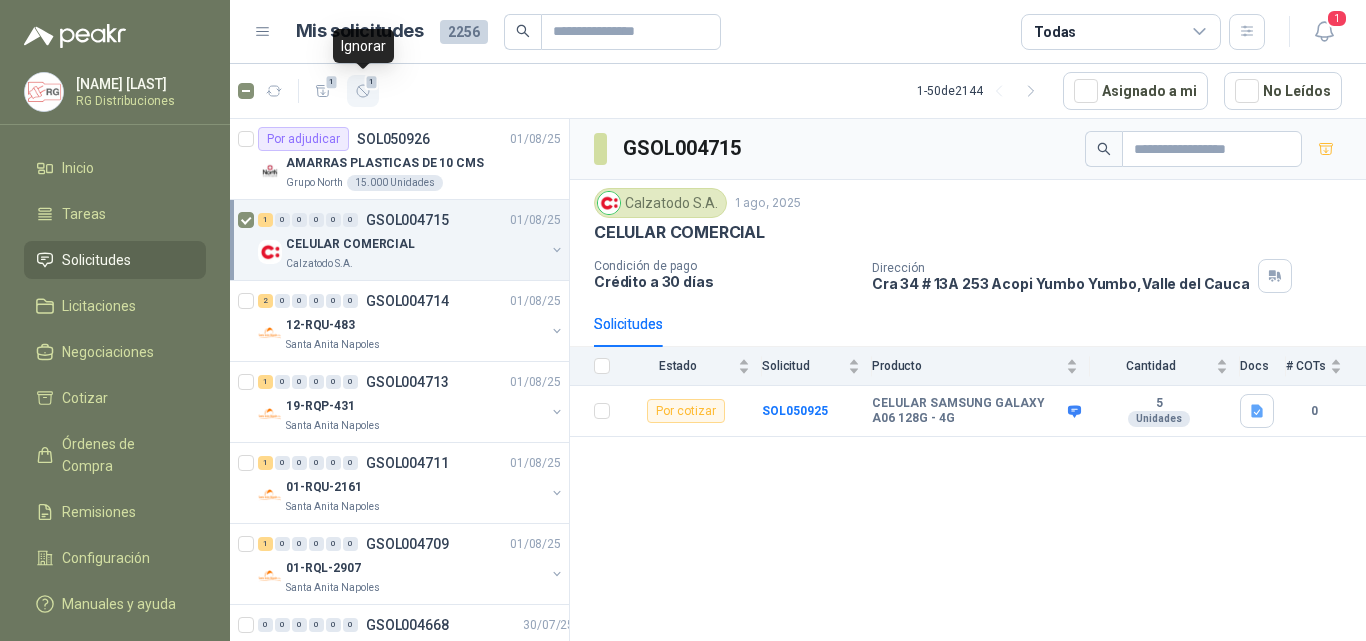 click on "1" at bounding box center [363, 91] 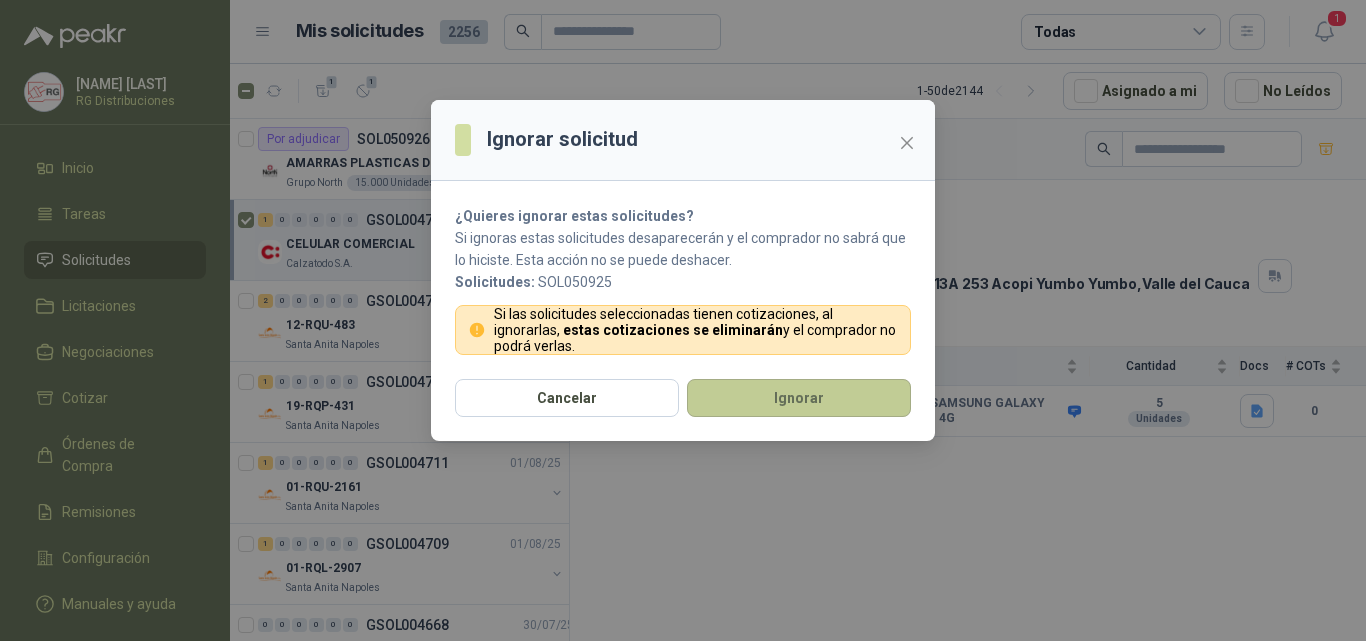 click on "Ignorar" at bounding box center (799, 398) 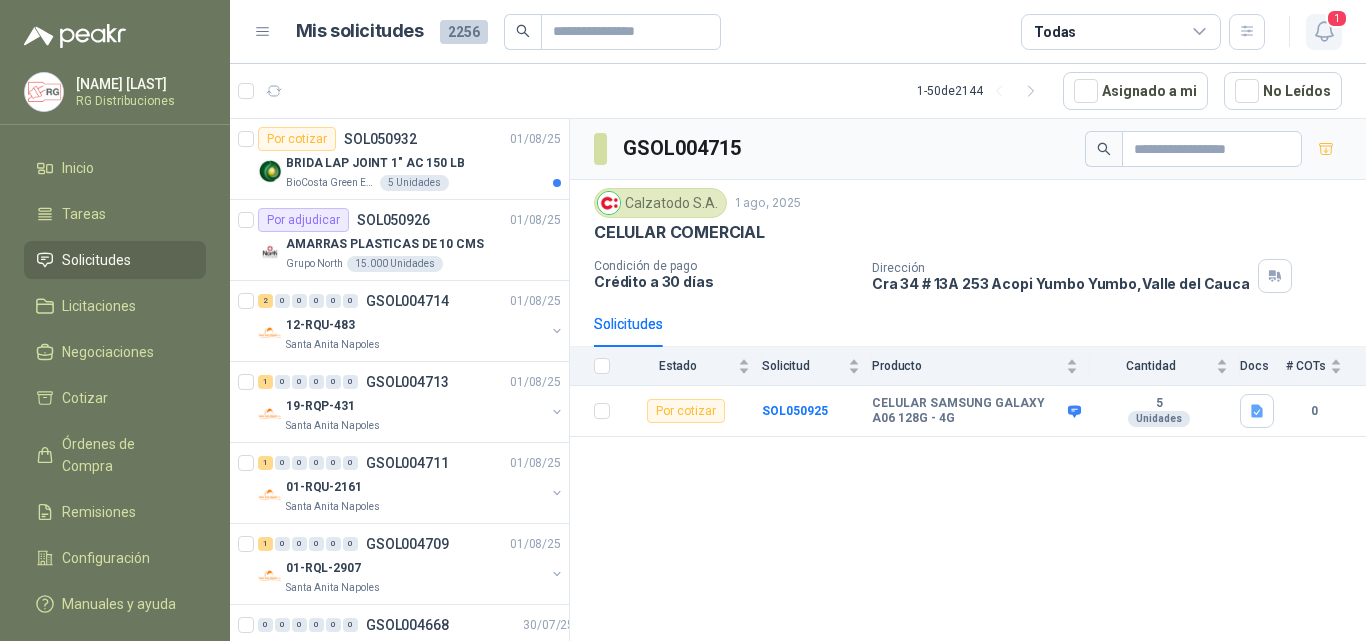 click 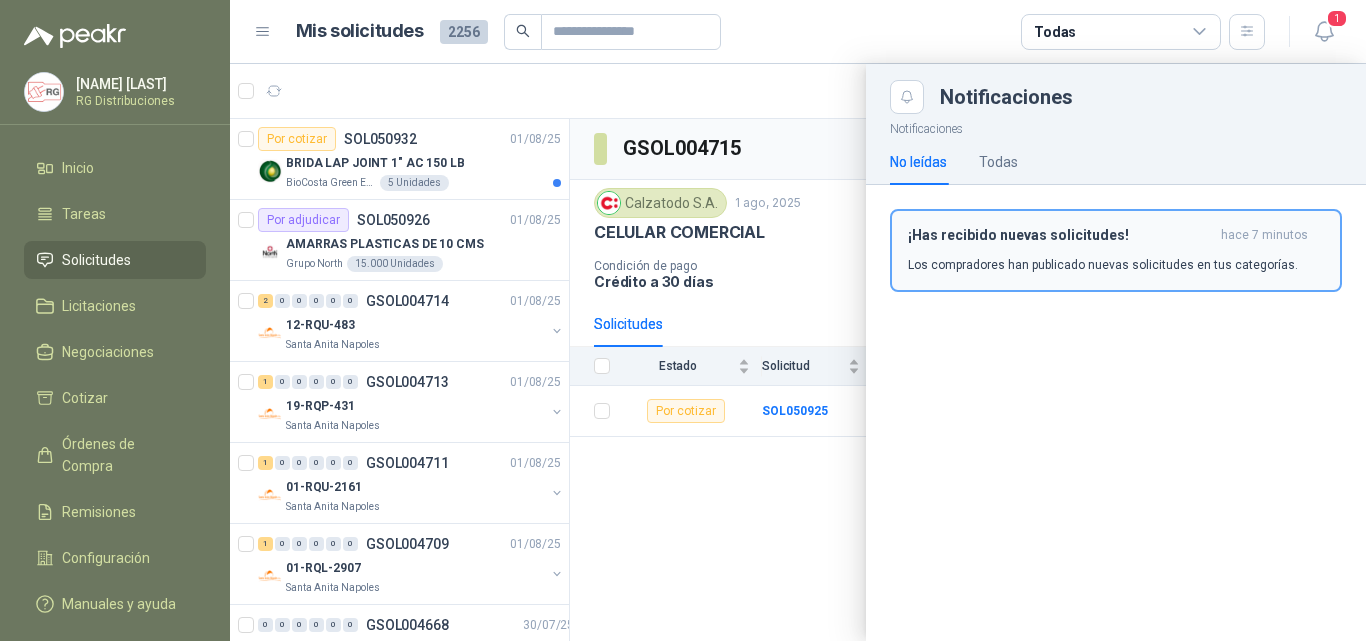 click on "¡Has recibido nuevas solicitudes! hace 7 minutos   Los compradores han publicado nuevas solicitudes en tus categorías." at bounding box center (1116, 250) 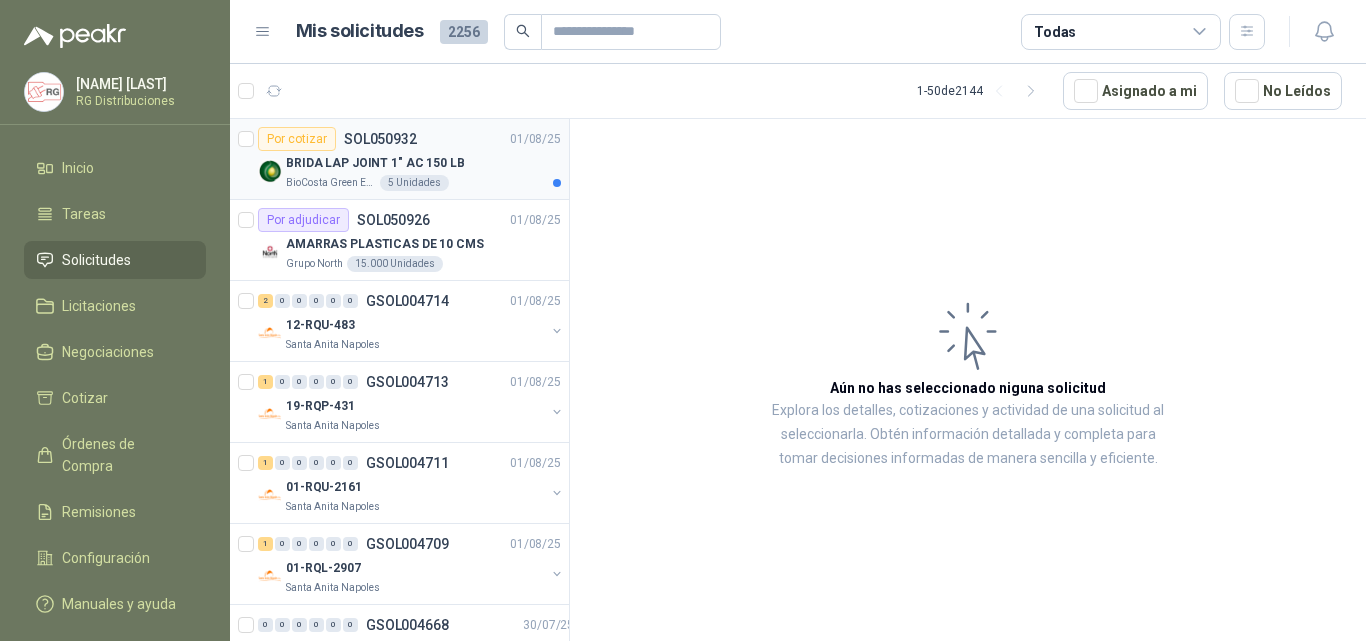 click on "BRIDA LAP JOINT 1" AC 150 LB" at bounding box center (423, 163) 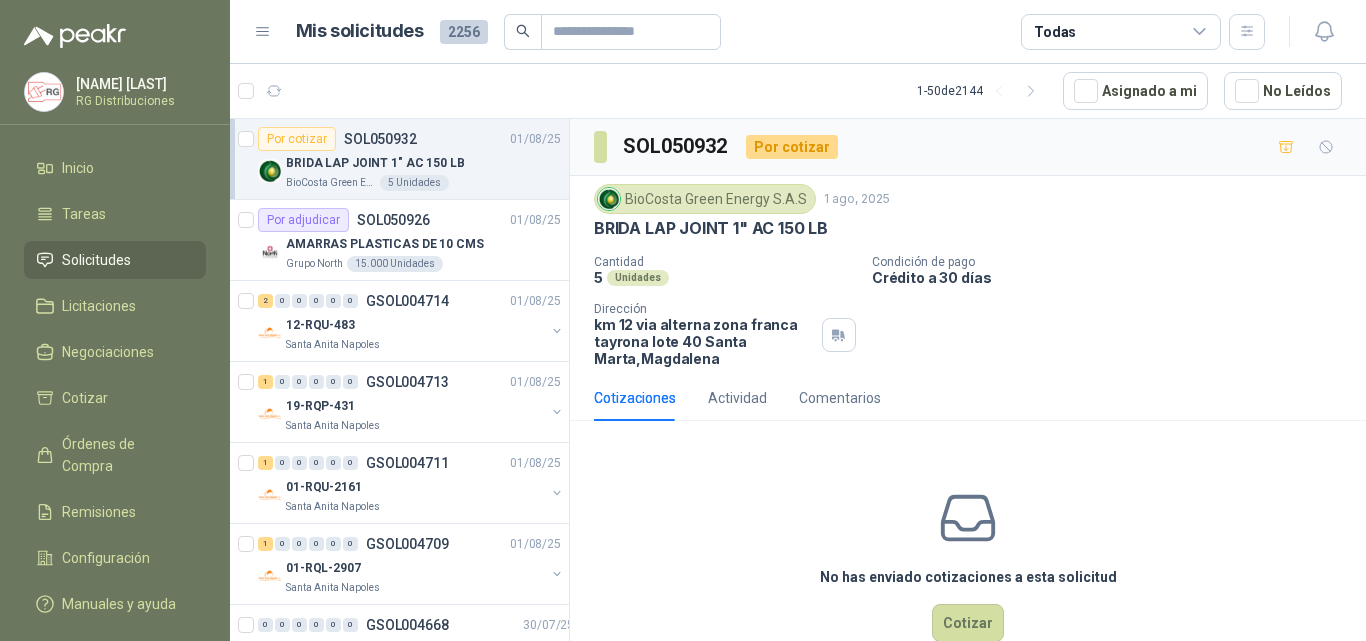 click at bounding box center [246, 159] 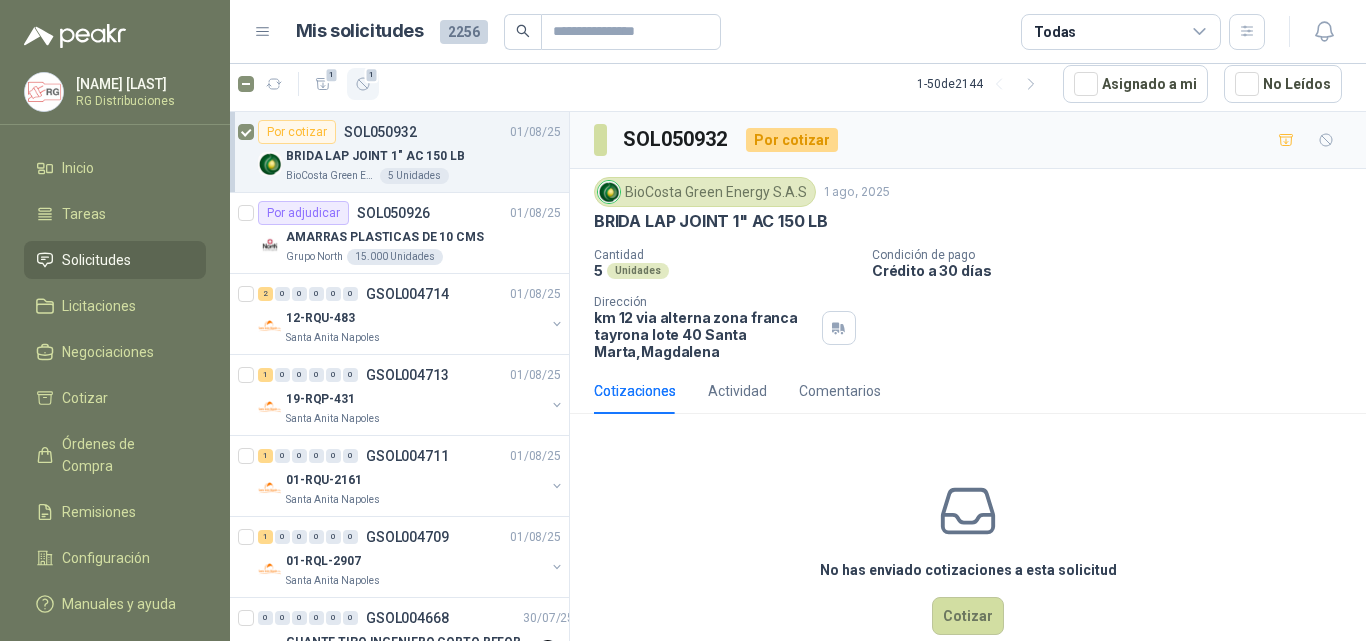 click 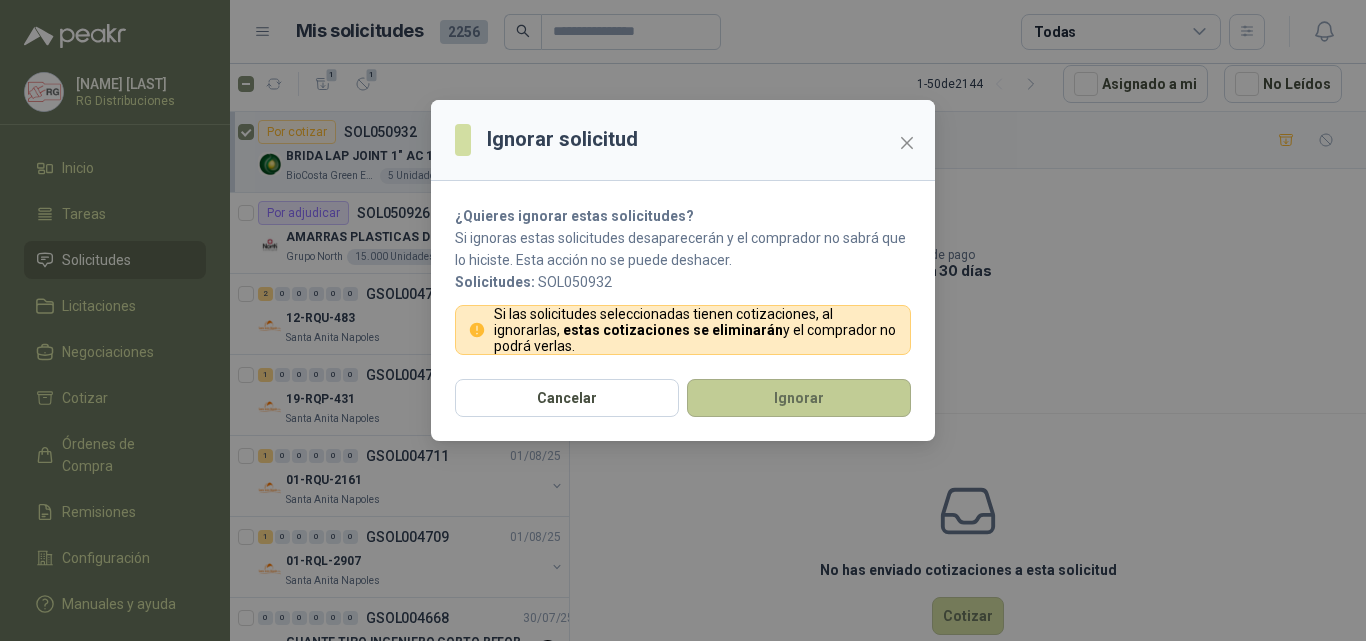 click on "Ignorar" at bounding box center (799, 398) 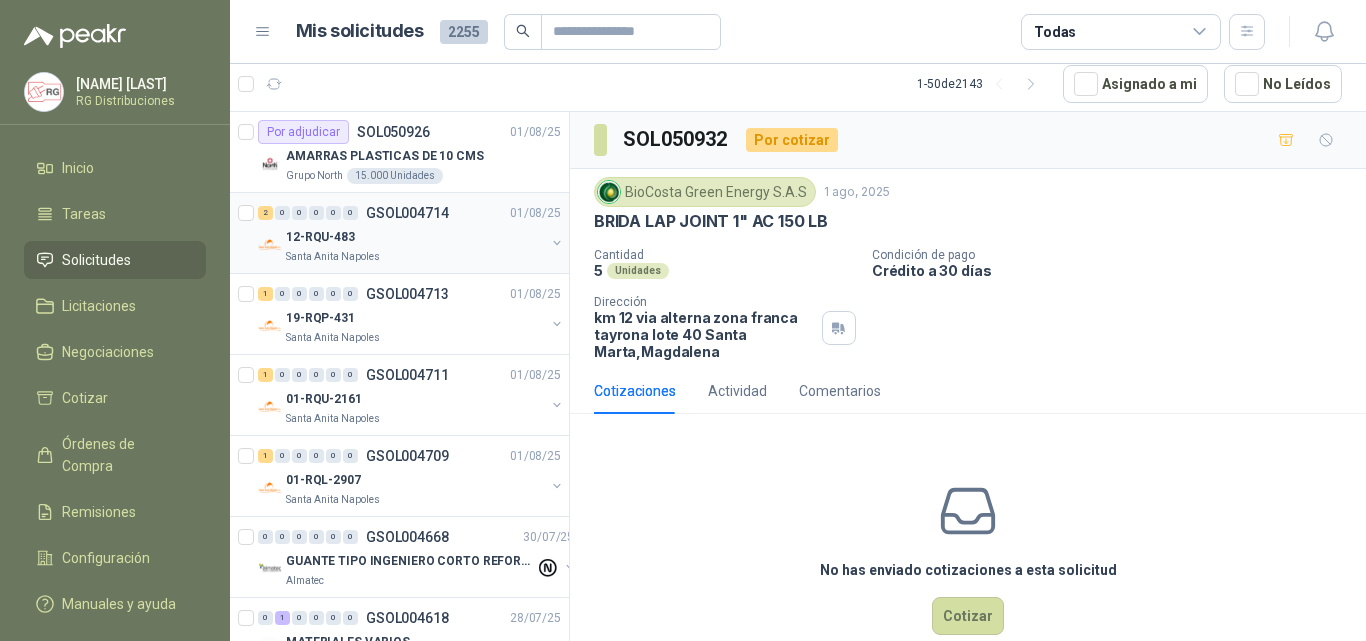 click on "12-RQU-483" at bounding box center [415, 237] 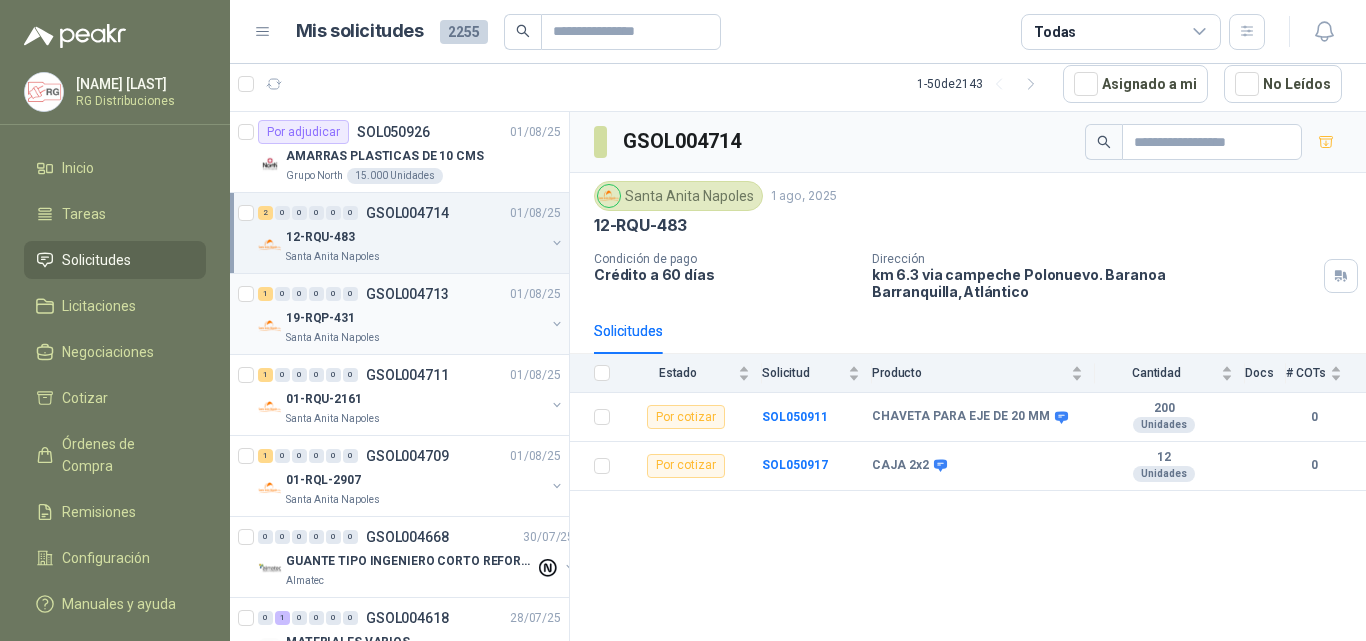 click on "19-RQP-431" at bounding box center (415, 318) 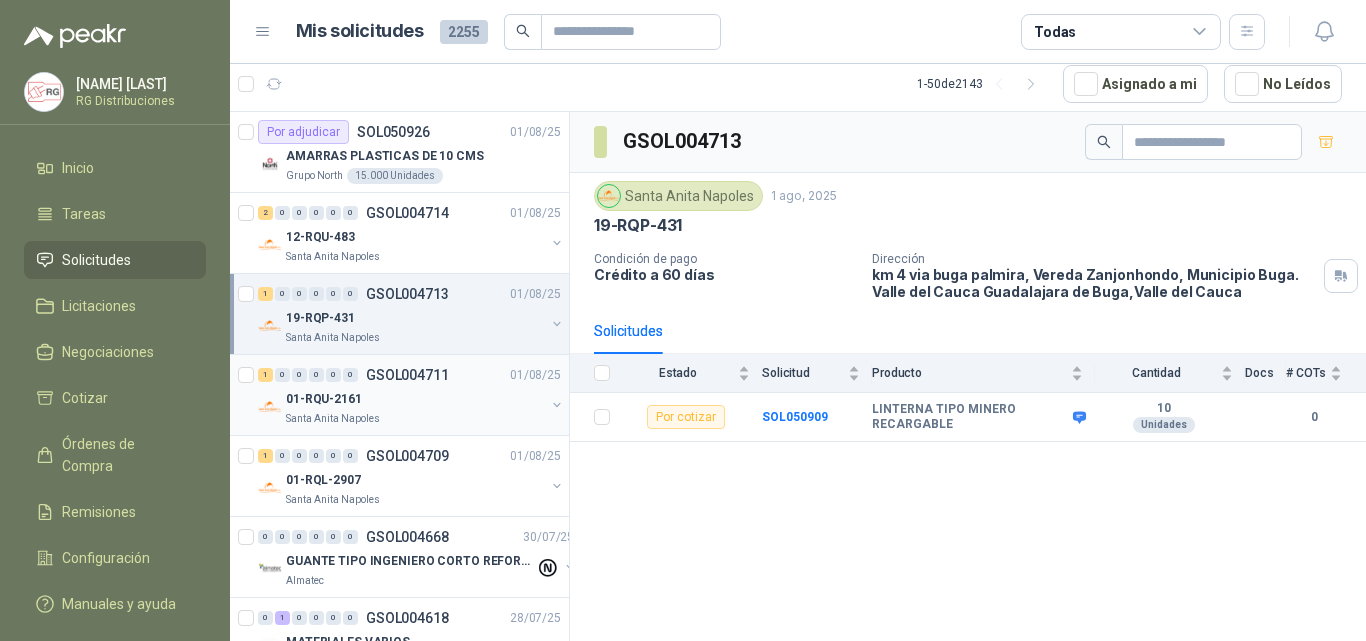 click on "01-RQU-2161" at bounding box center [415, 399] 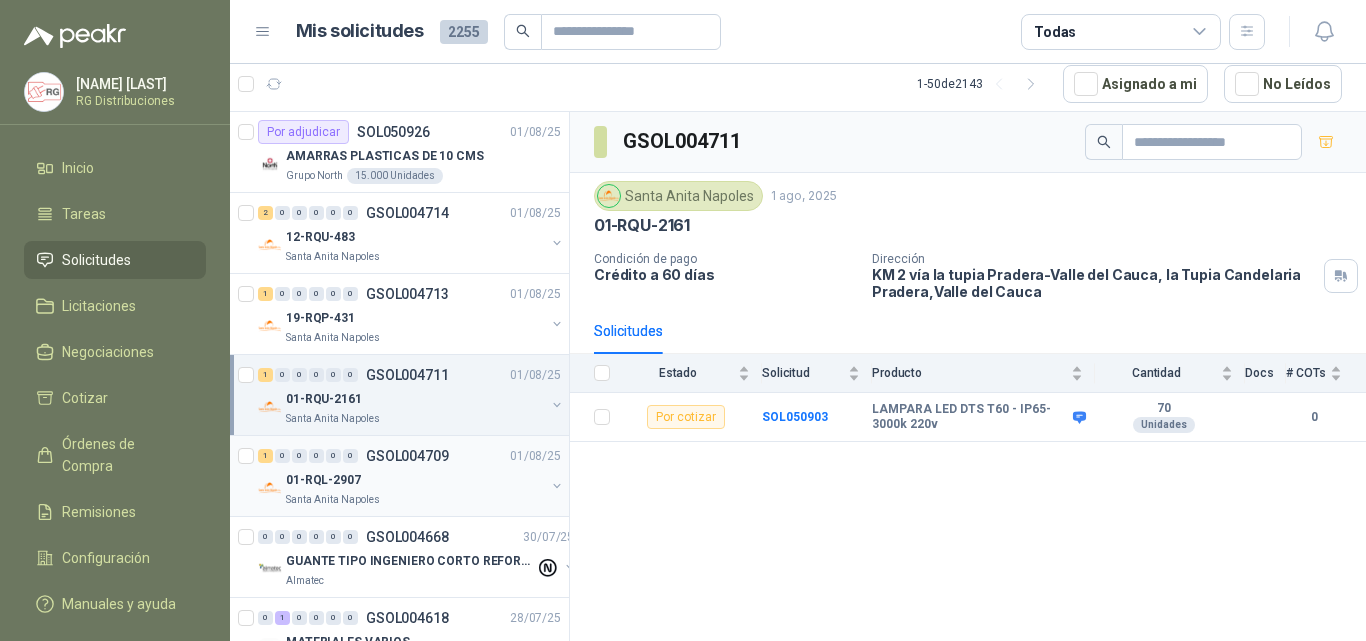 click on "01-RQL-2907" at bounding box center [415, 480] 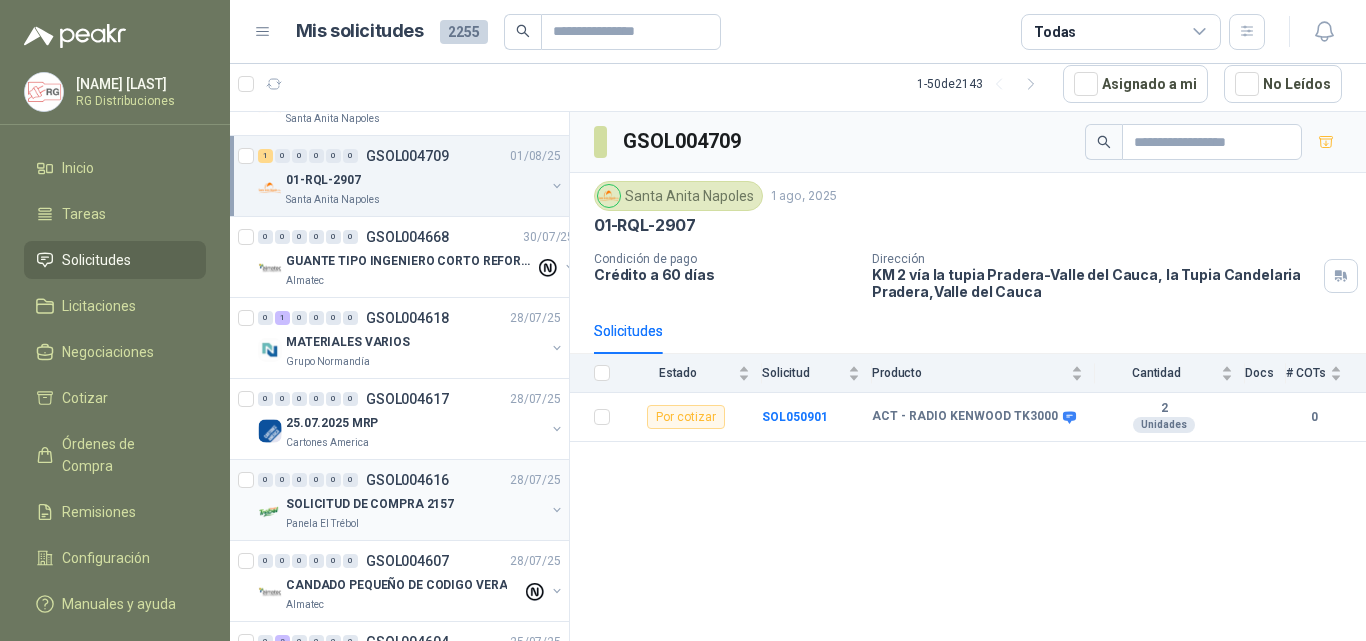 scroll, scrollTop: 0, scrollLeft: 0, axis: both 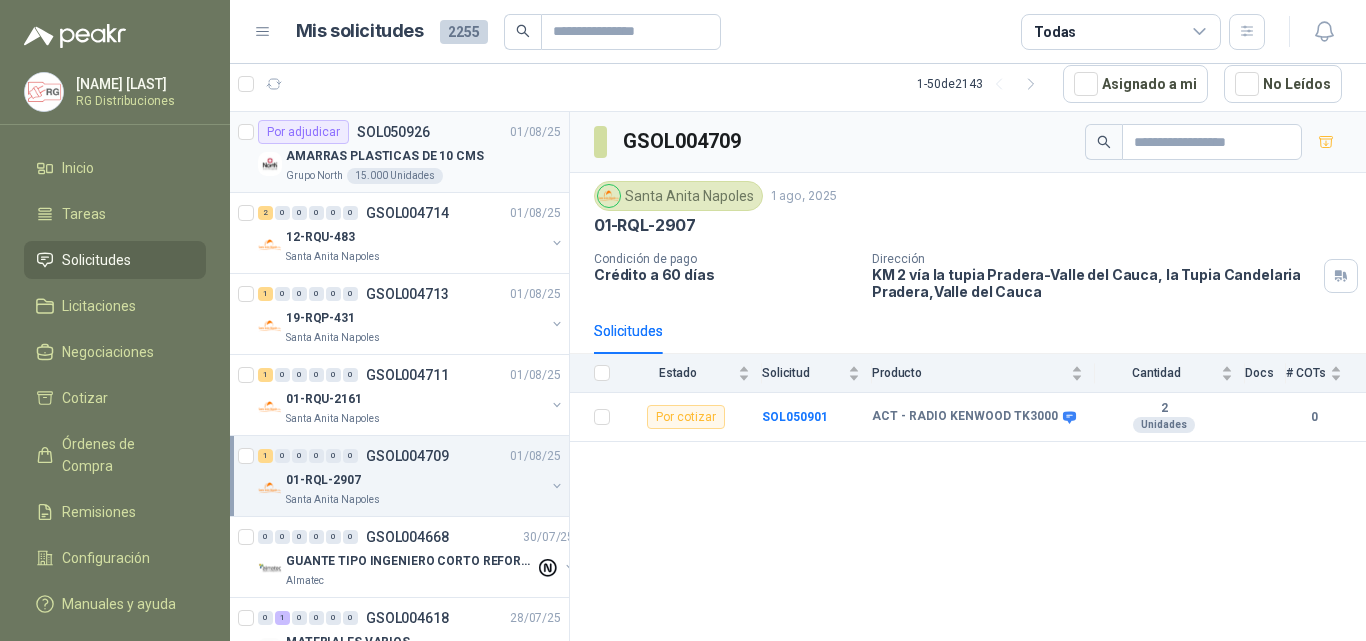 click on "AMARRAS PLASTICAS DE 10 CMS" at bounding box center [423, 156] 